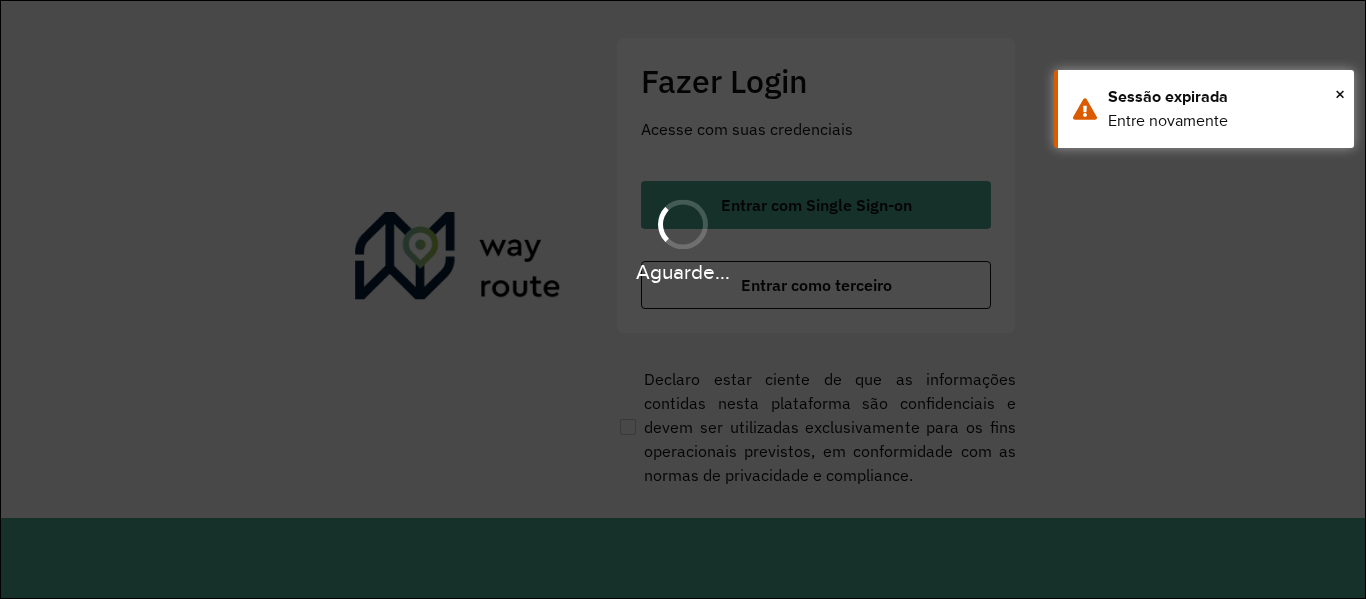 scroll, scrollTop: 0, scrollLeft: 0, axis: both 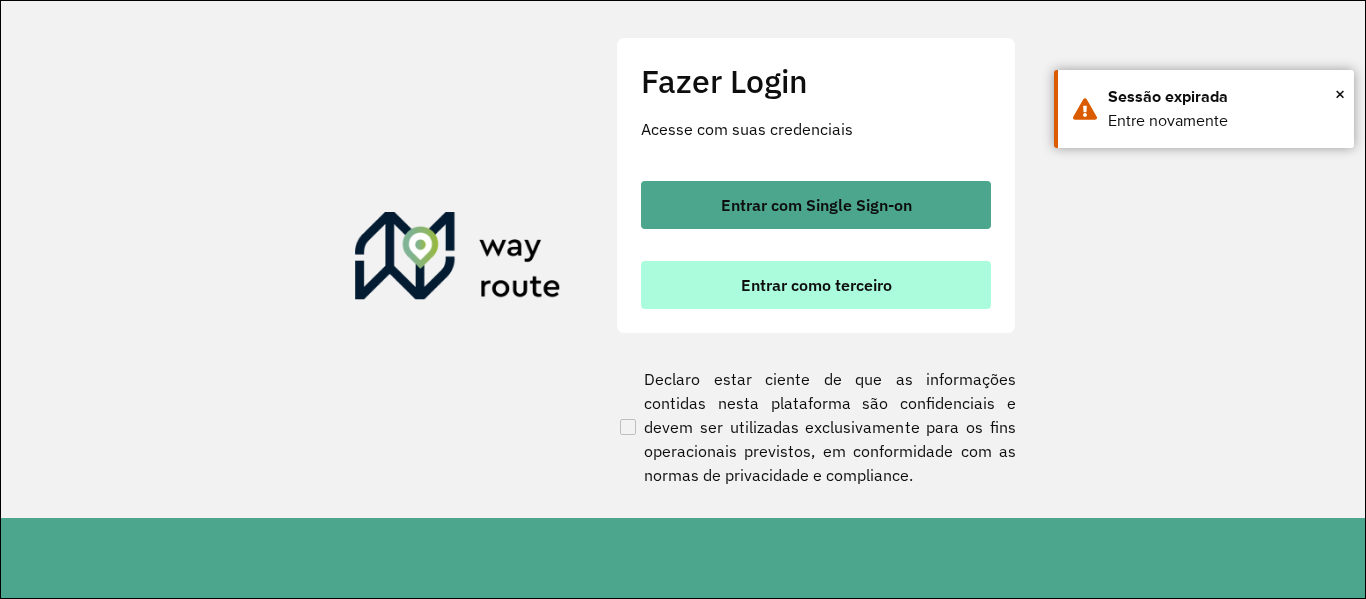 click on "Entrar como terceiro" at bounding box center [816, 285] 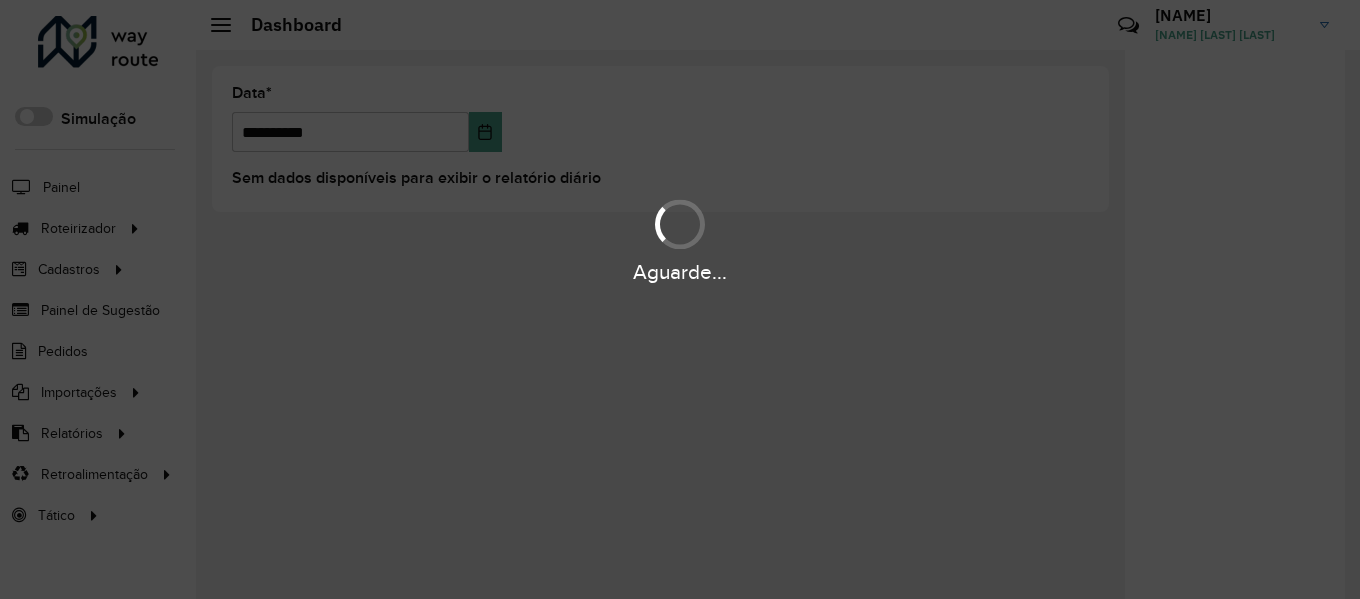 scroll, scrollTop: 0, scrollLeft: 0, axis: both 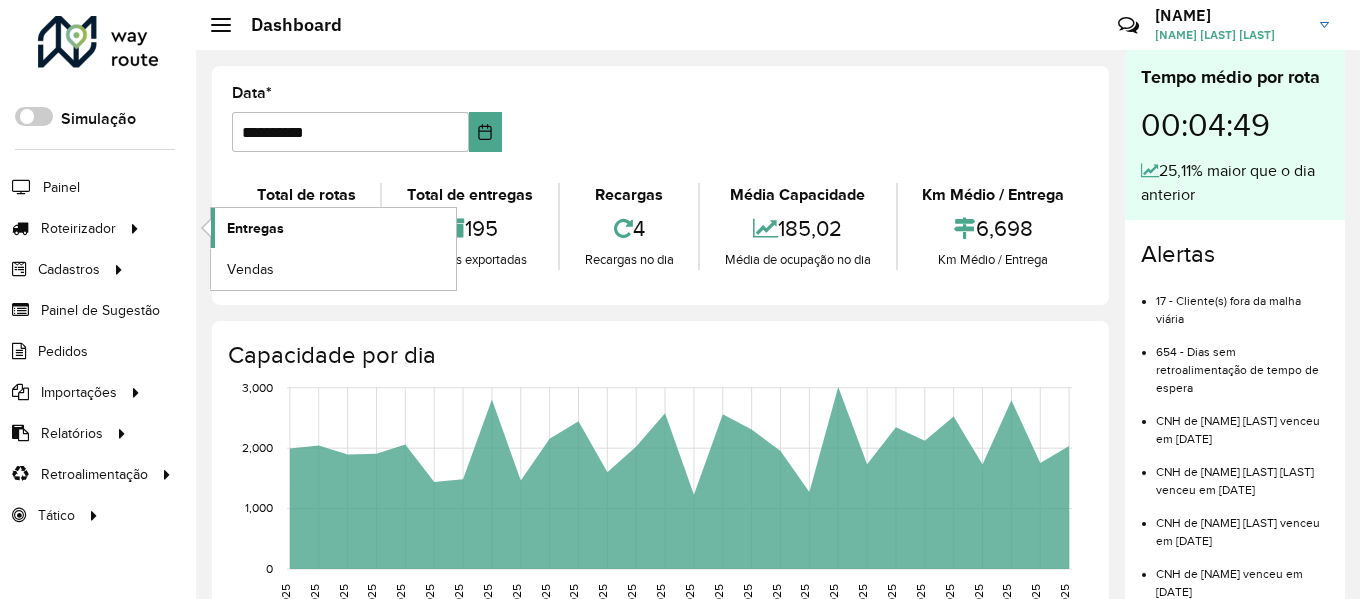 click on "Entregas" 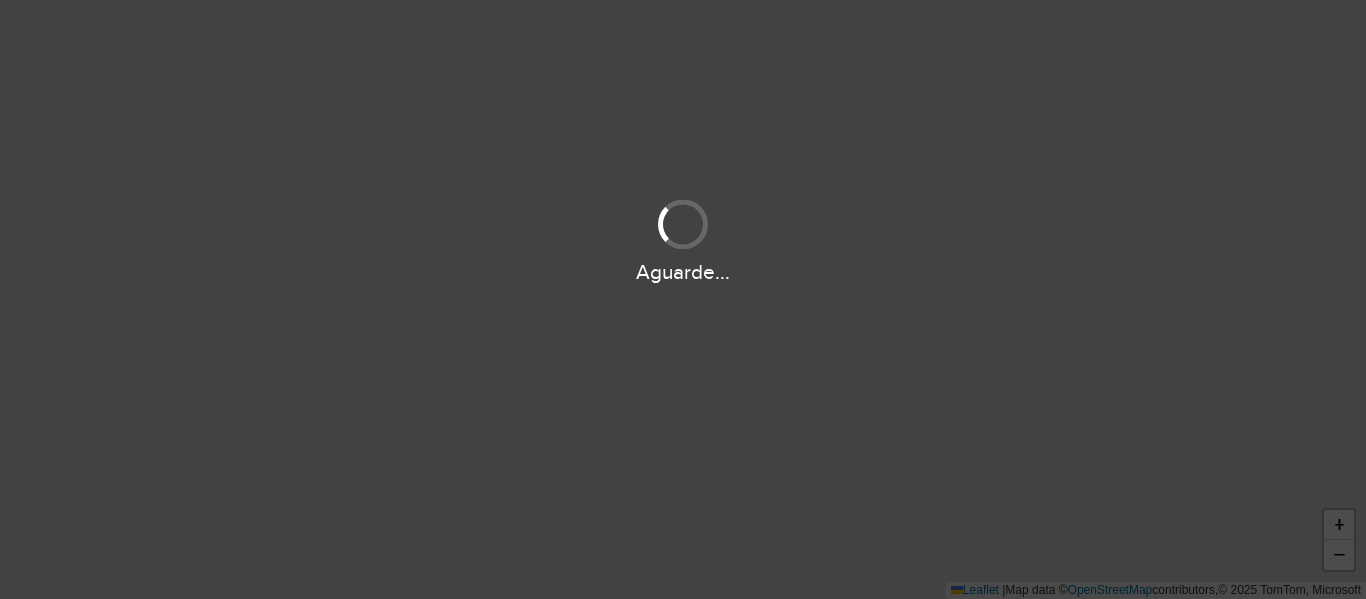 scroll, scrollTop: 0, scrollLeft: 0, axis: both 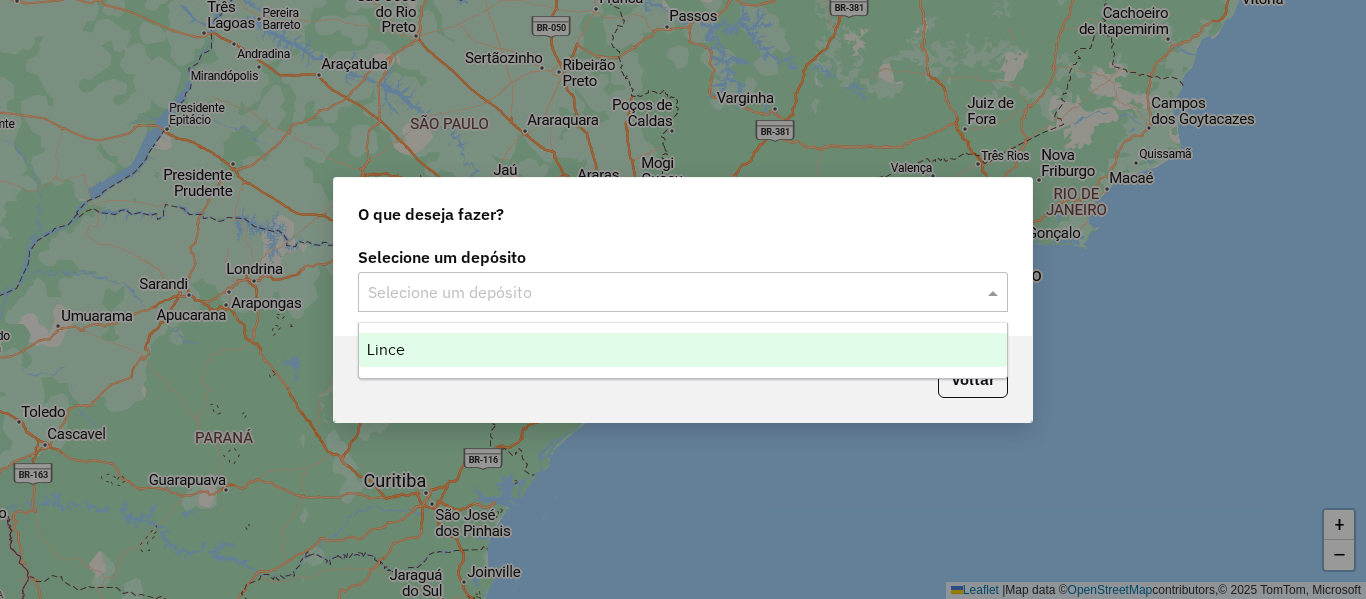 click 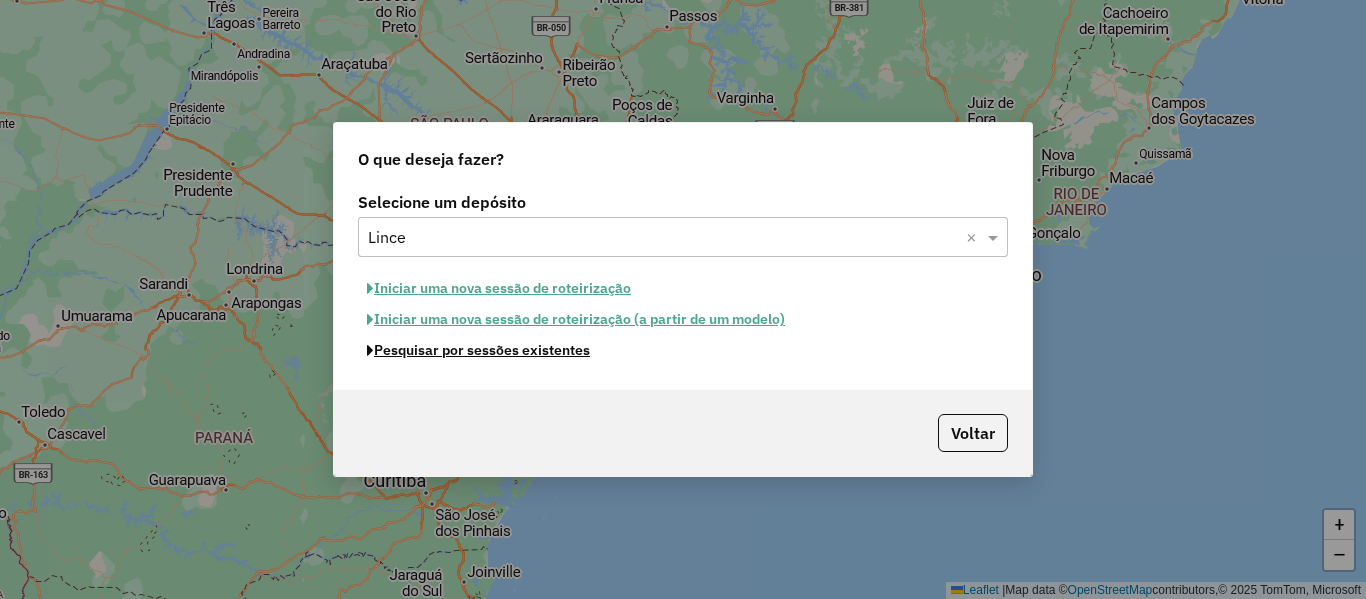 click on "Pesquisar por sessões existentes" 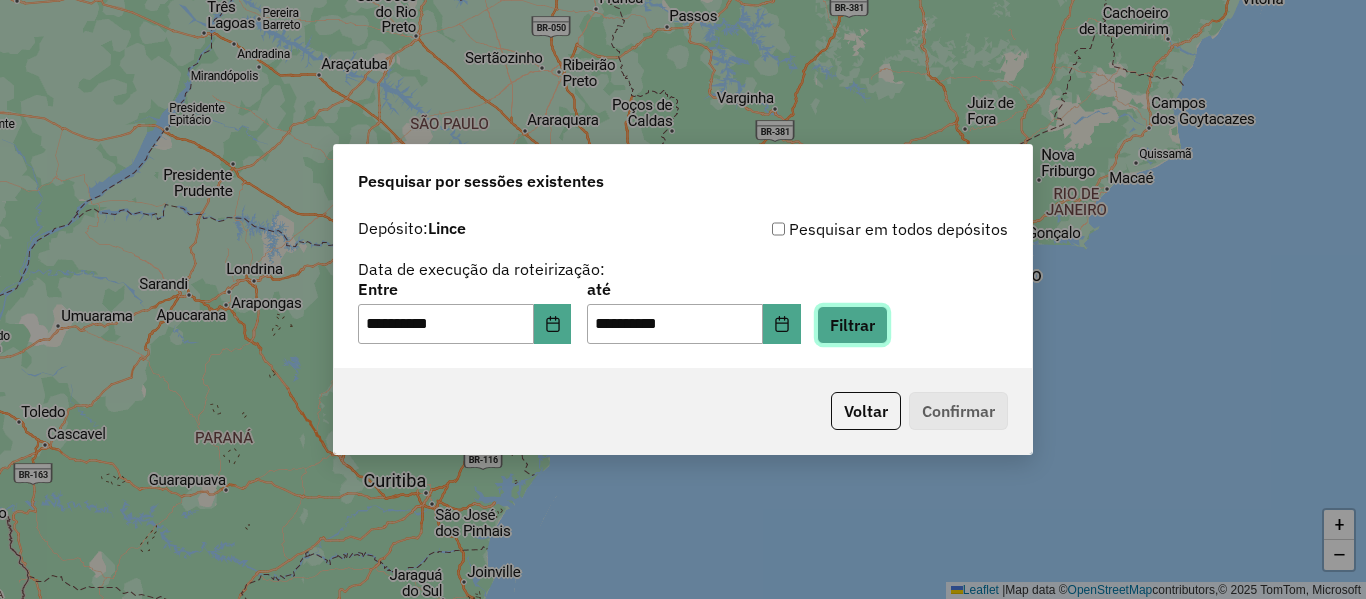 click on "Filtrar" 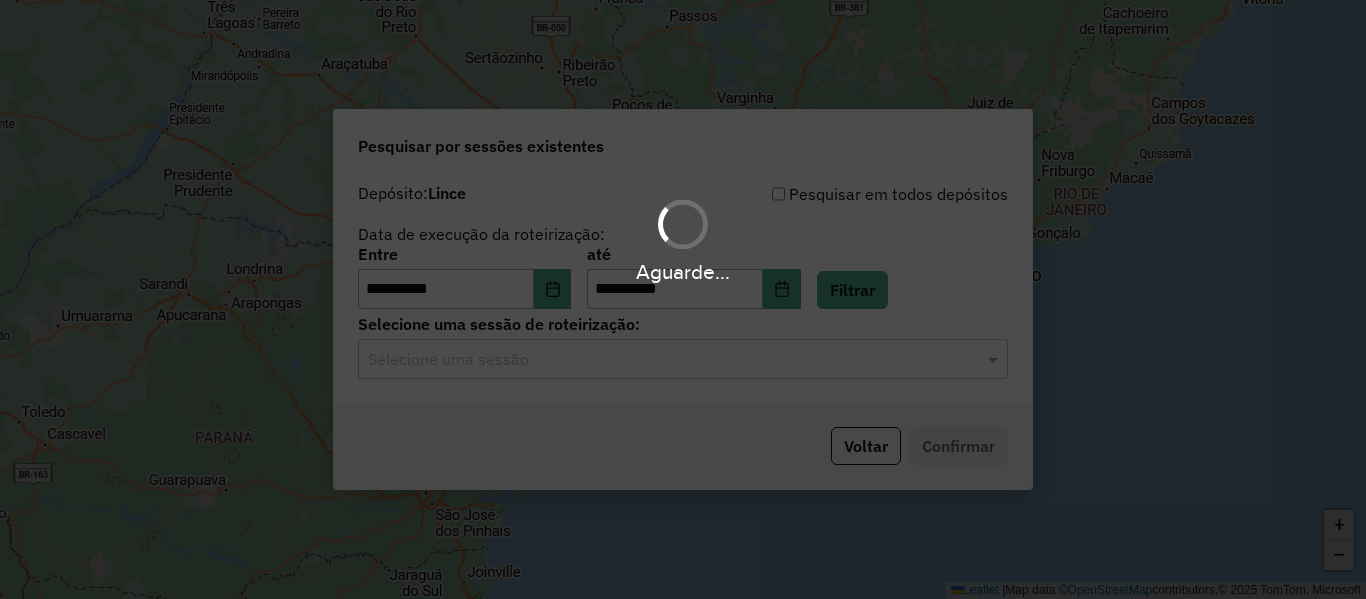 click on "Aguarde..." at bounding box center (683, 299) 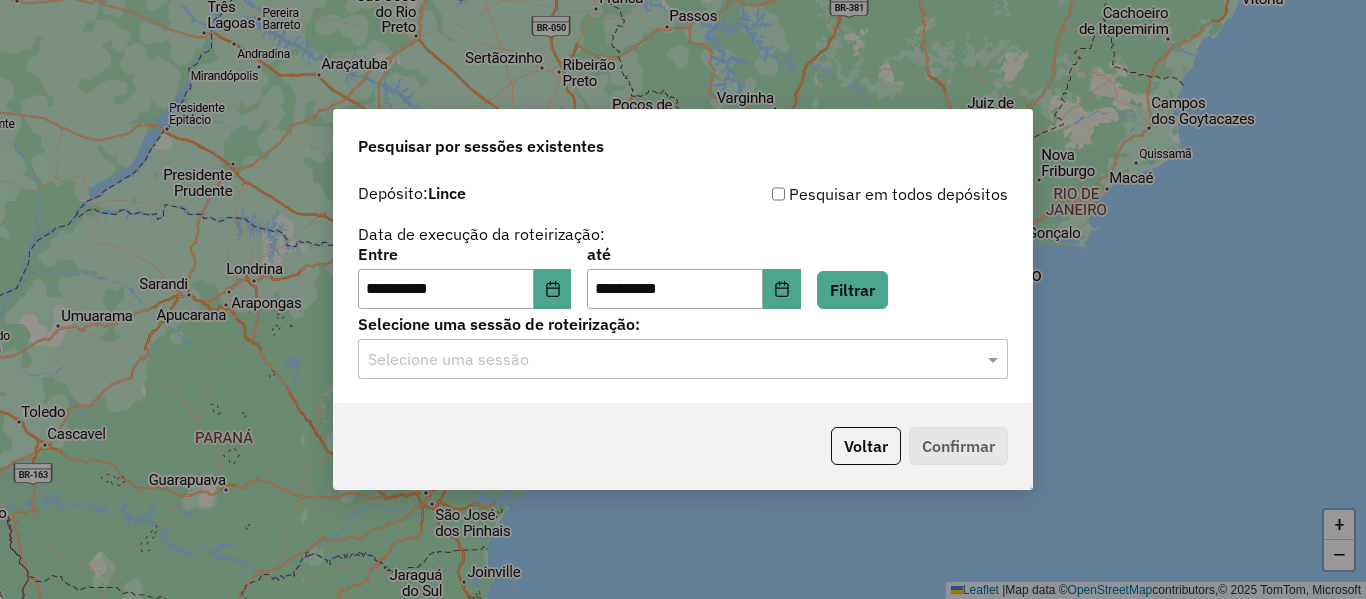 click 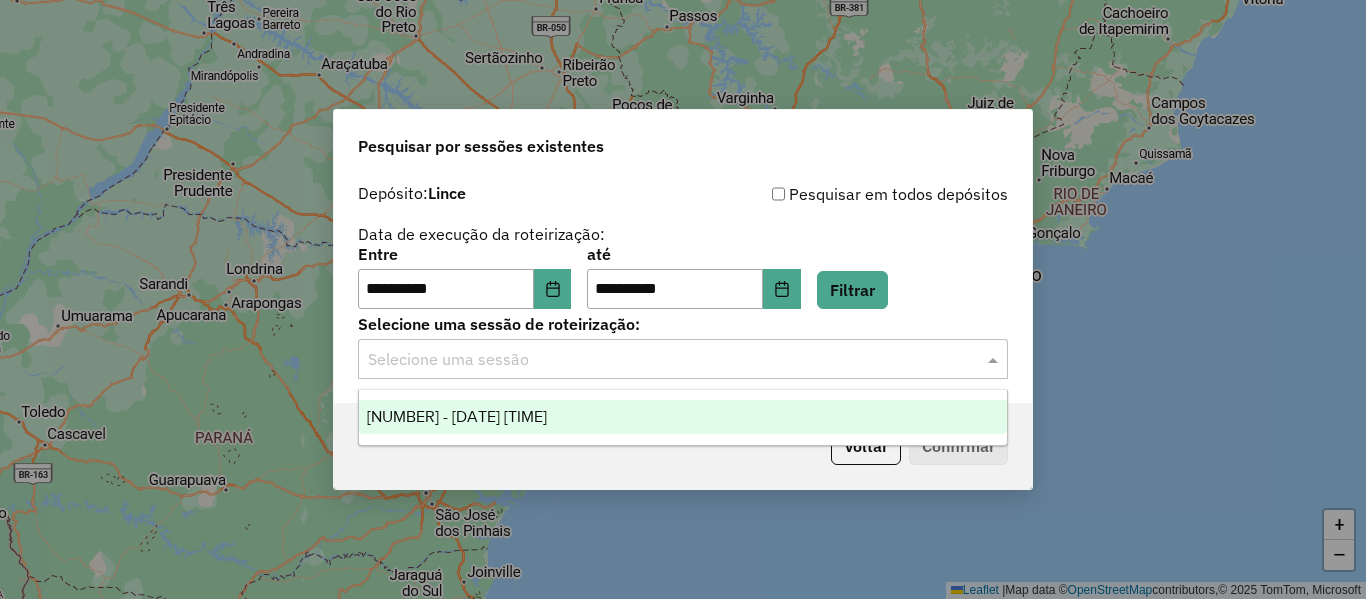 click on "973282 - 01/08/2025 17:59" at bounding box center [683, 417] 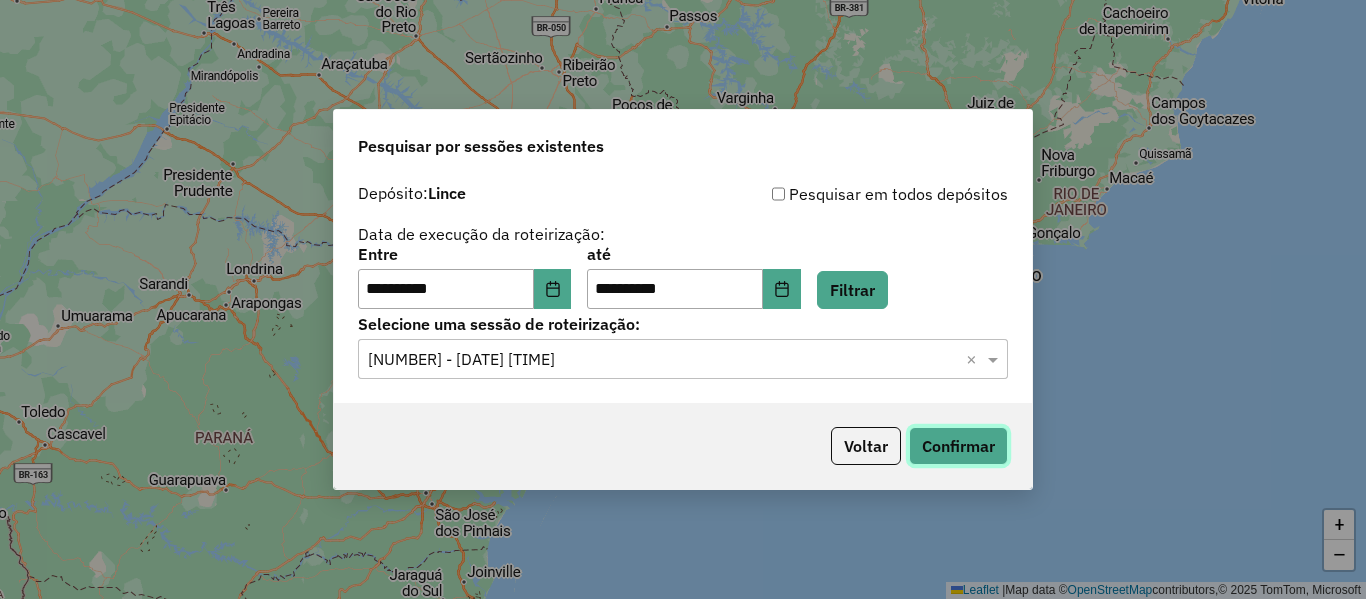 click on "Confirmar" 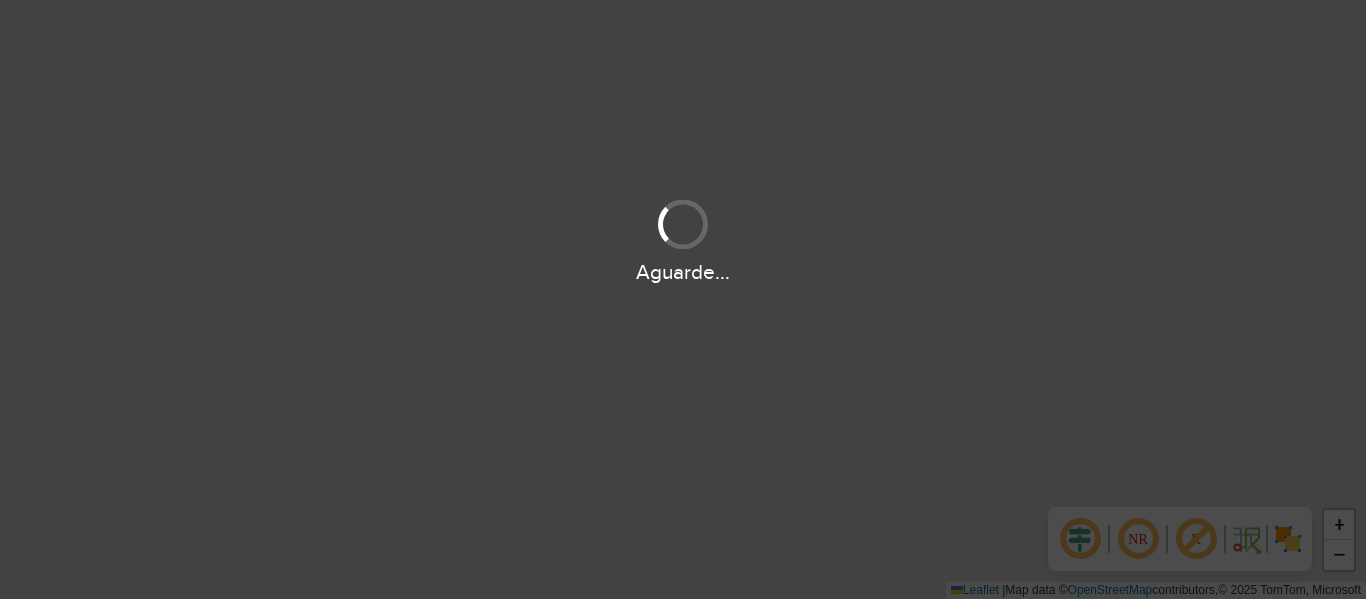 scroll, scrollTop: 0, scrollLeft: 0, axis: both 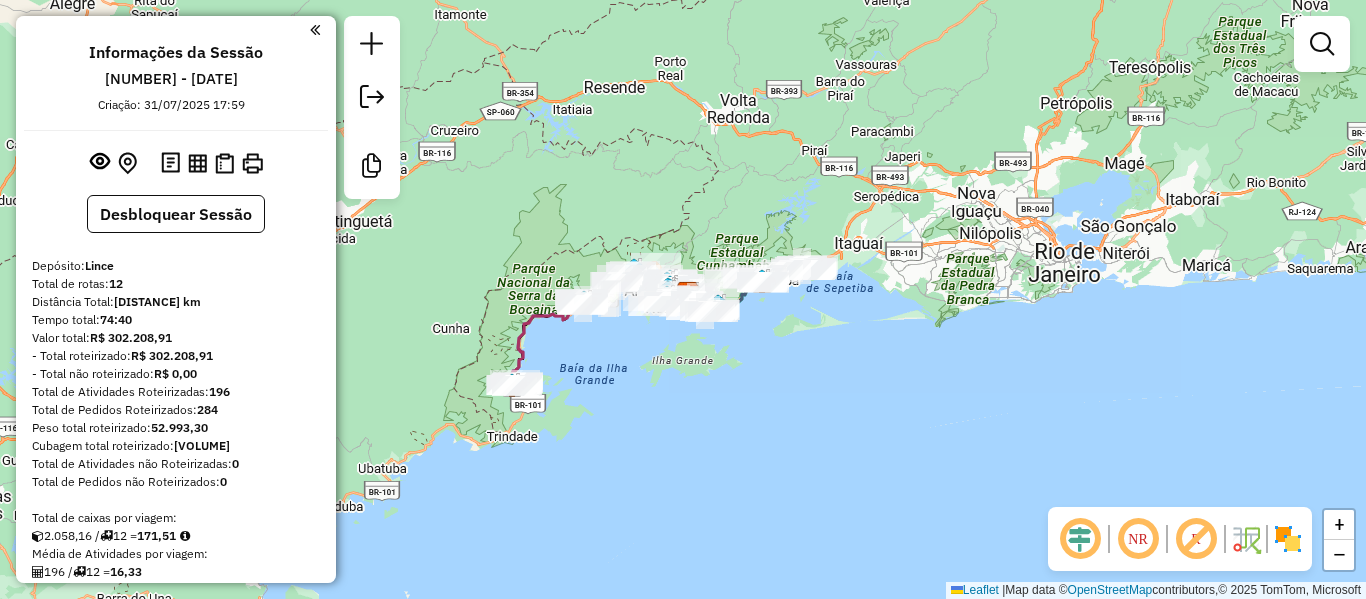 click 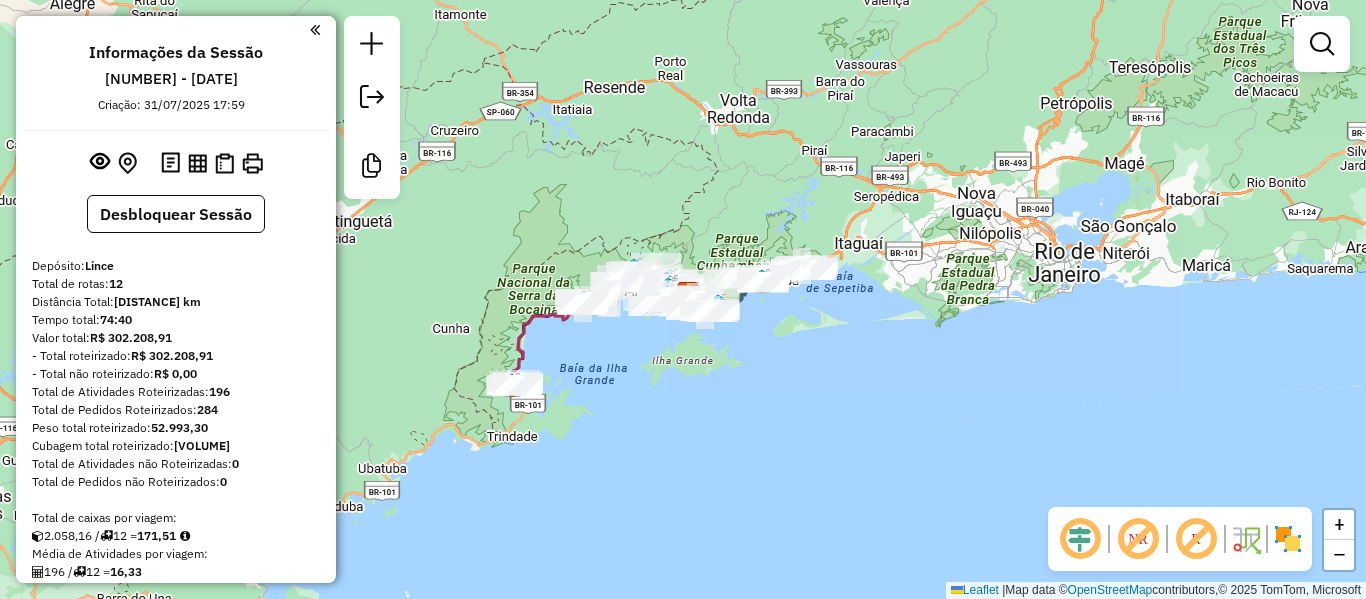 click 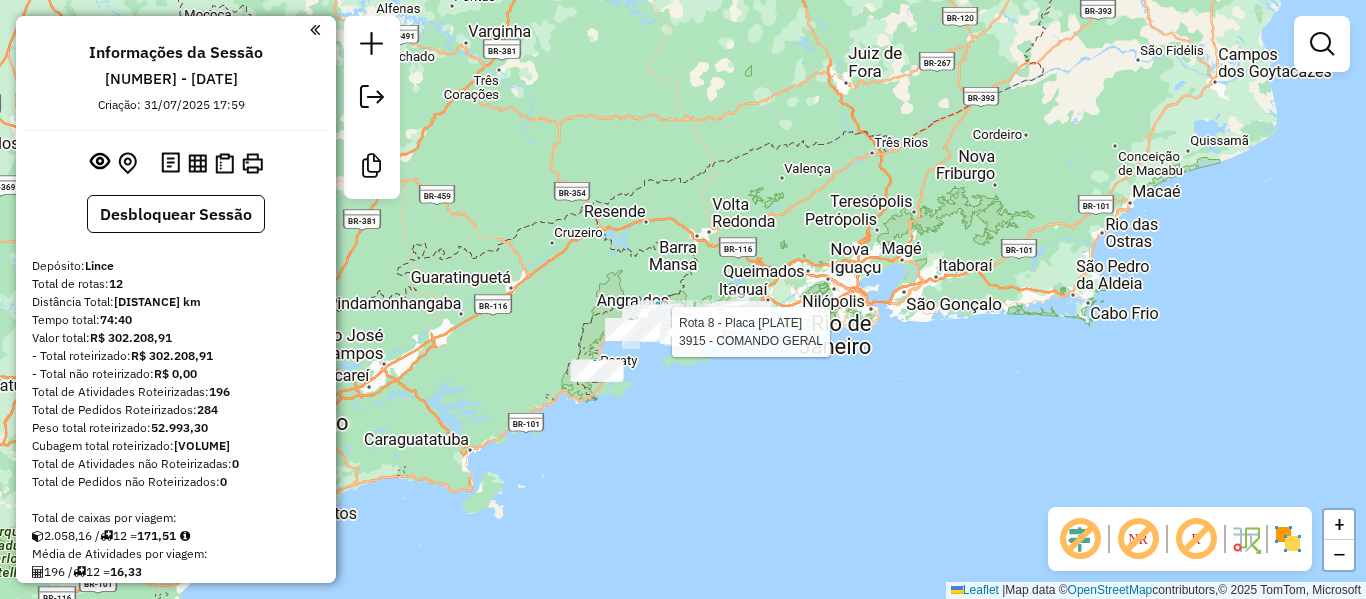 select on "**********" 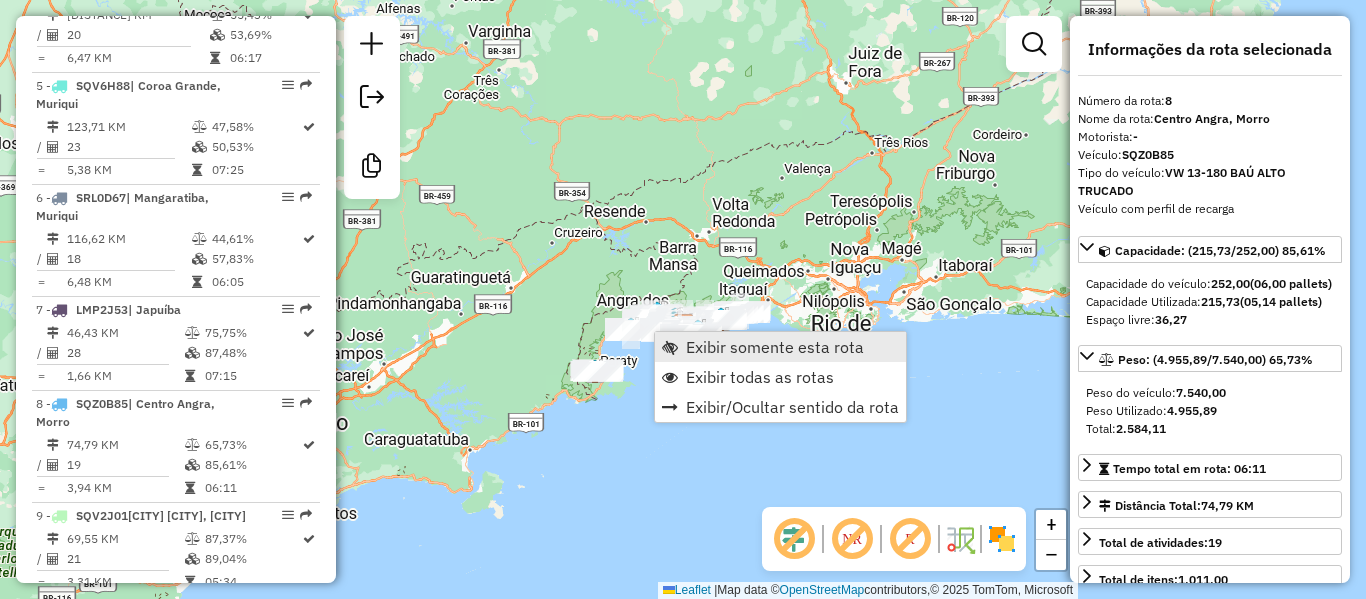 scroll, scrollTop: 1491, scrollLeft: 0, axis: vertical 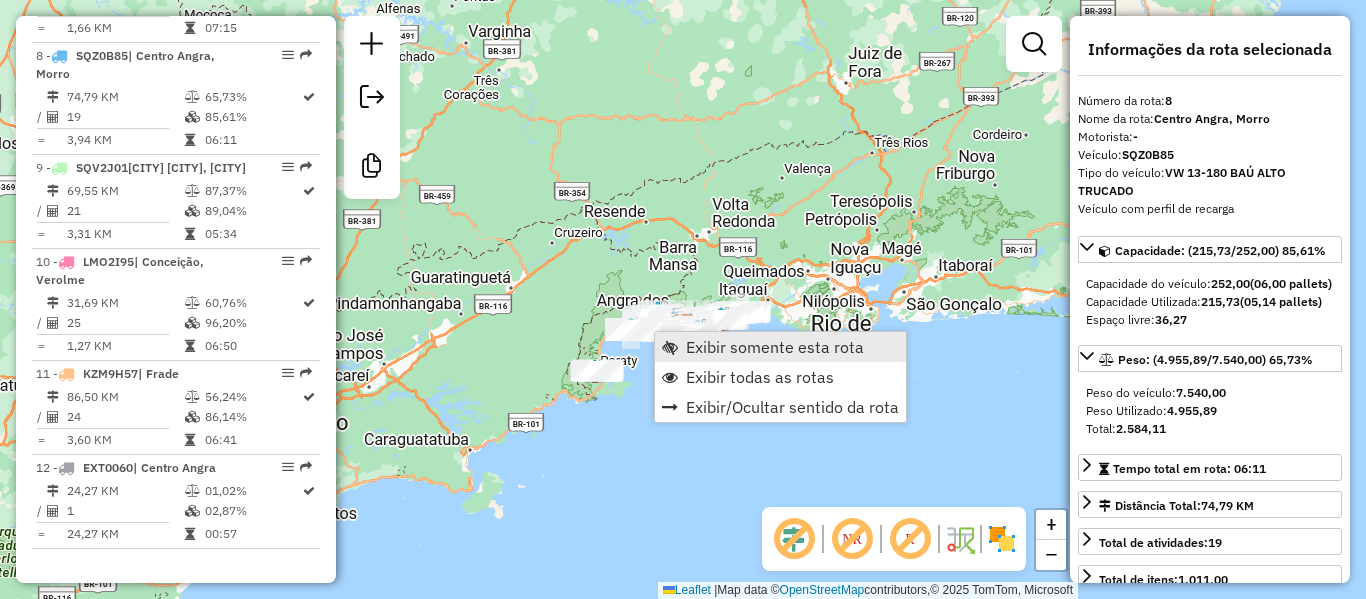 click on "Exibir somente esta rota" at bounding box center [775, 347] 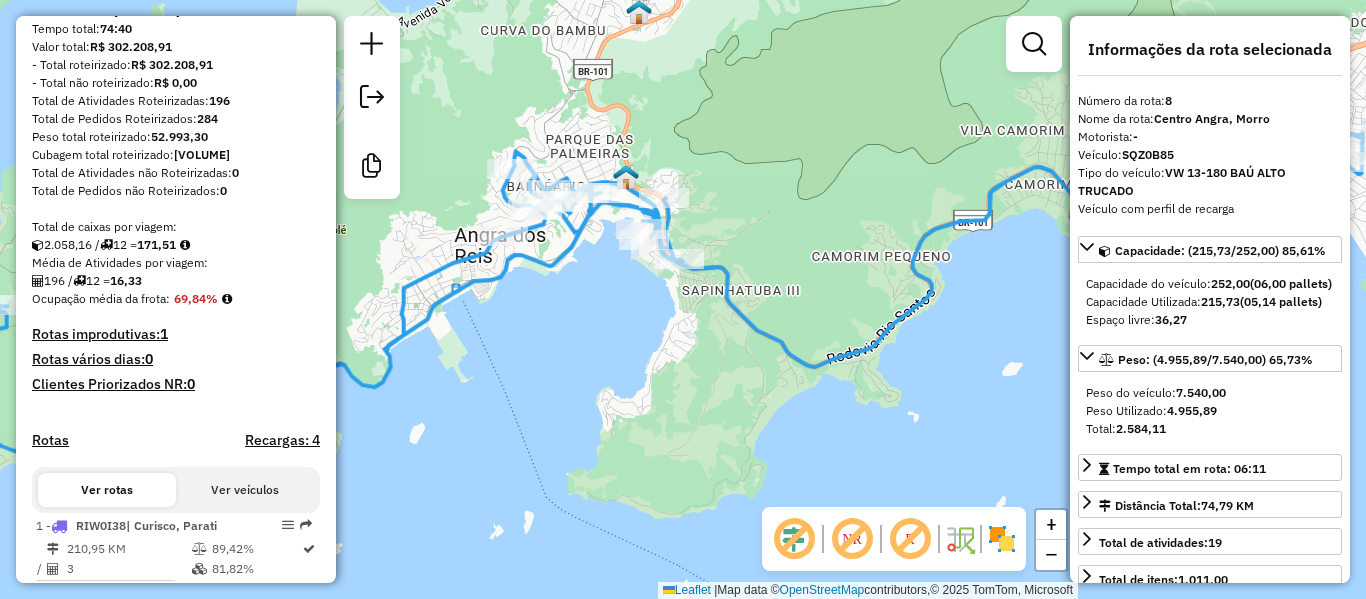 scroll, scrollTop: 491, scrollLeft: 0, axis: vertical 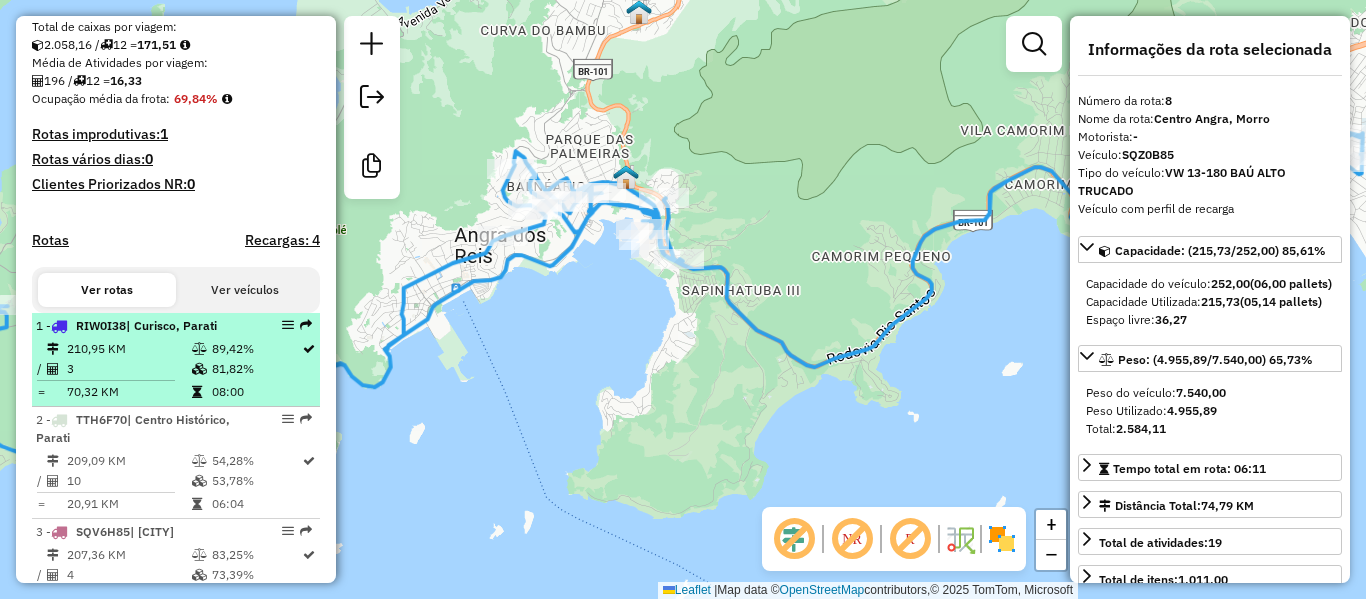 click on "210,95 KM" at bounding box center (128, 349) 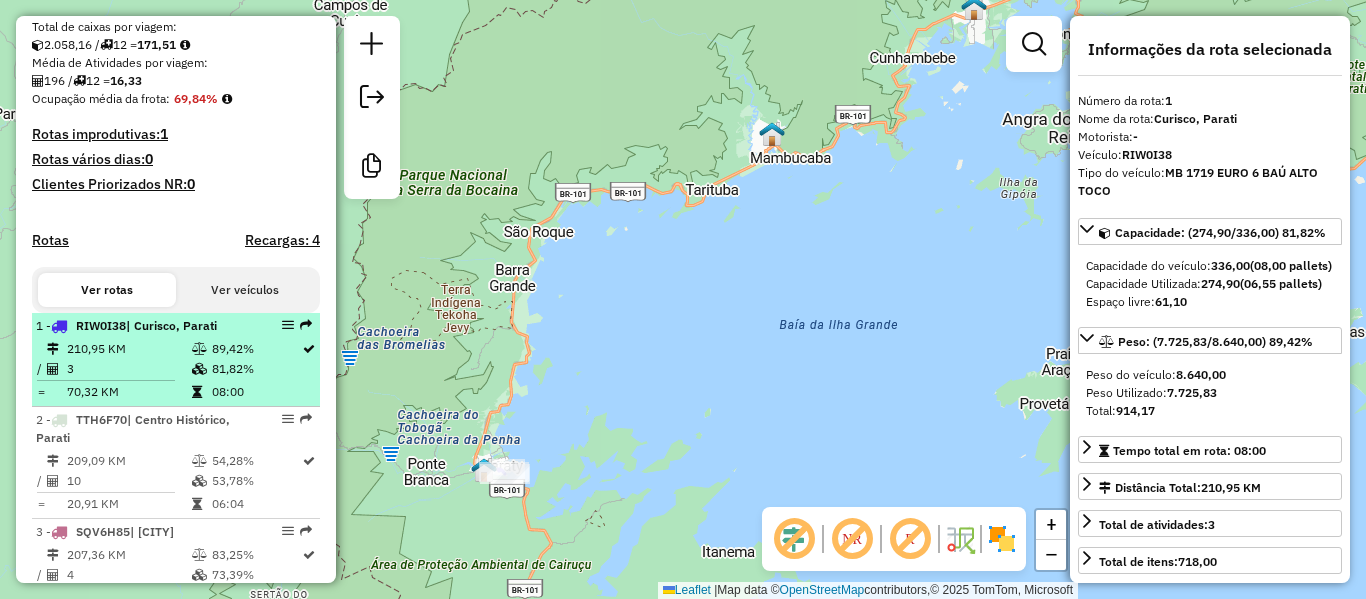 click on "1 -     [ID]   | Curisco, [CITY]" at bounding box center (142, 326) 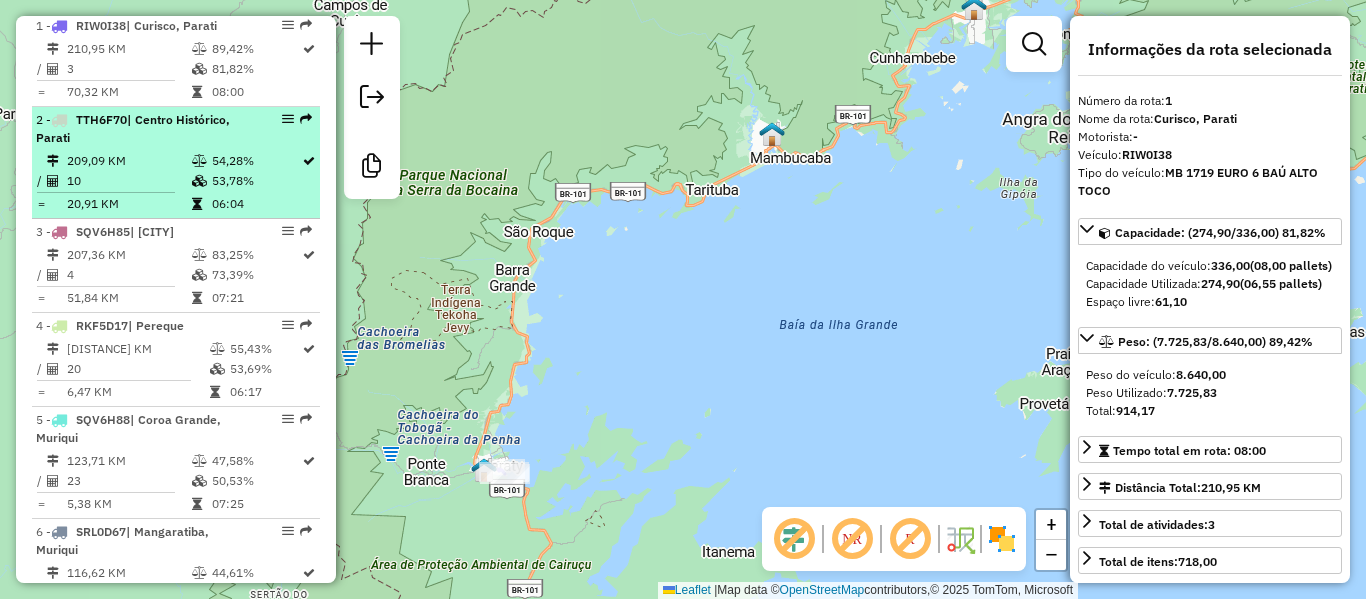 click on "209,09 KM" at bounding box center [128, 161] 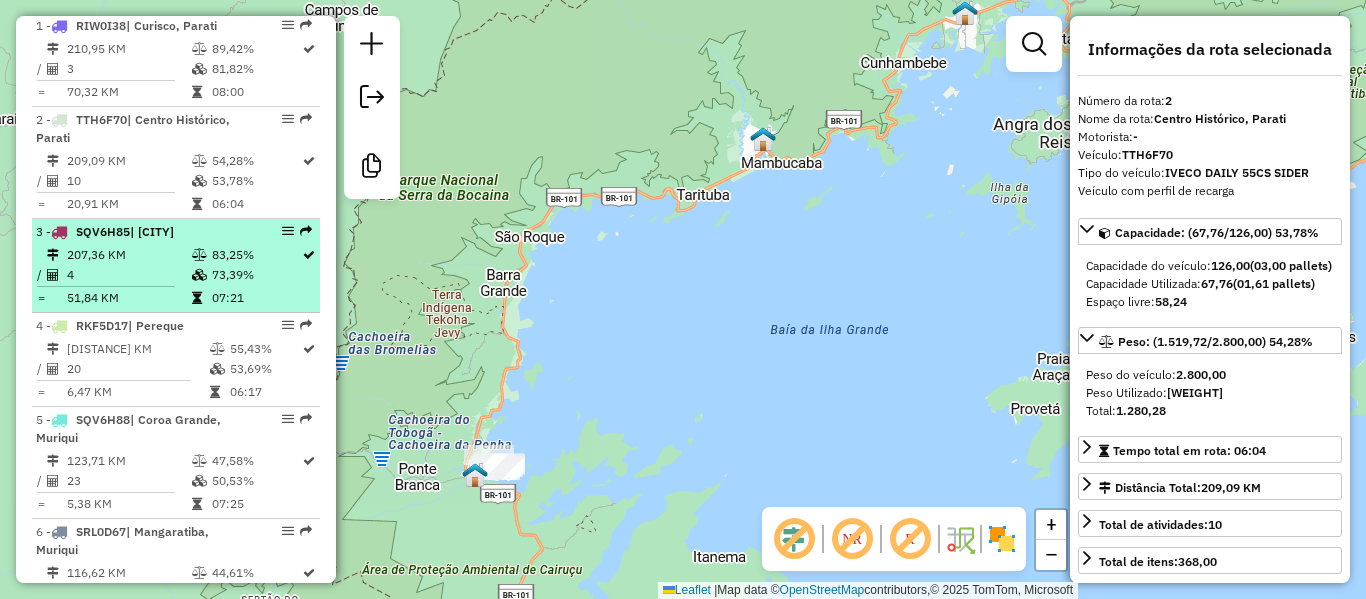 click on "| [CITY]" at bounding box center (152, 231) 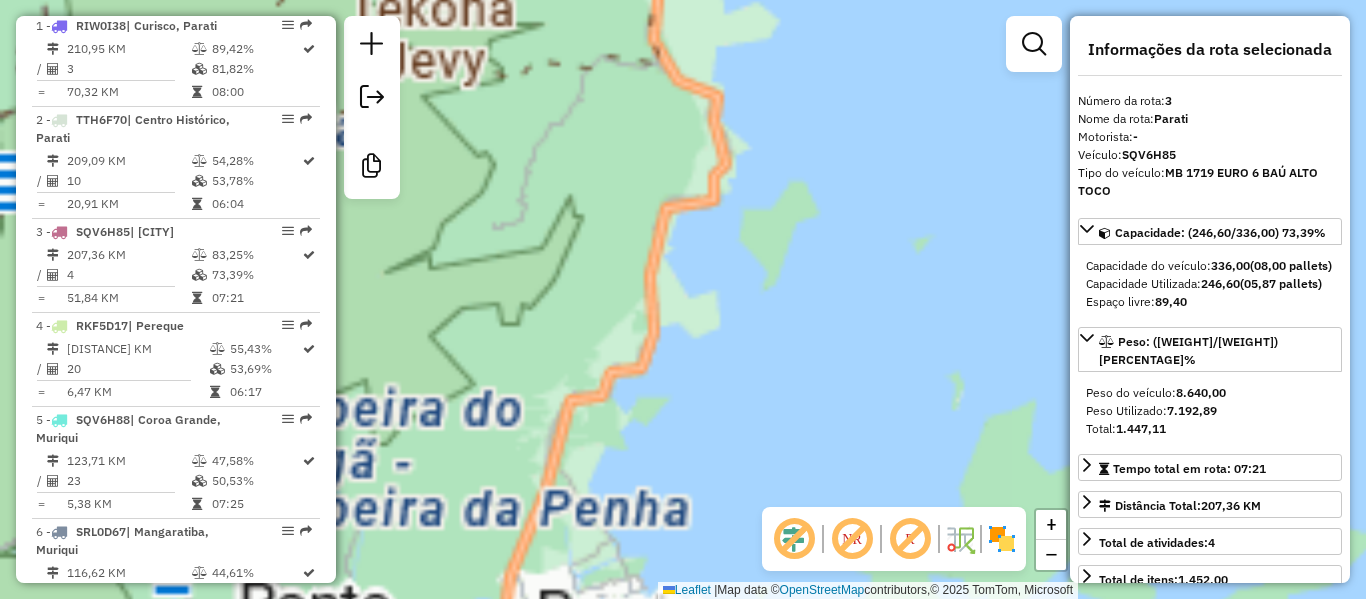 drag, startPoint x: 502, startPoint y: 427, endPoint x: 475, endPoint y: -4, distance: 431.84488 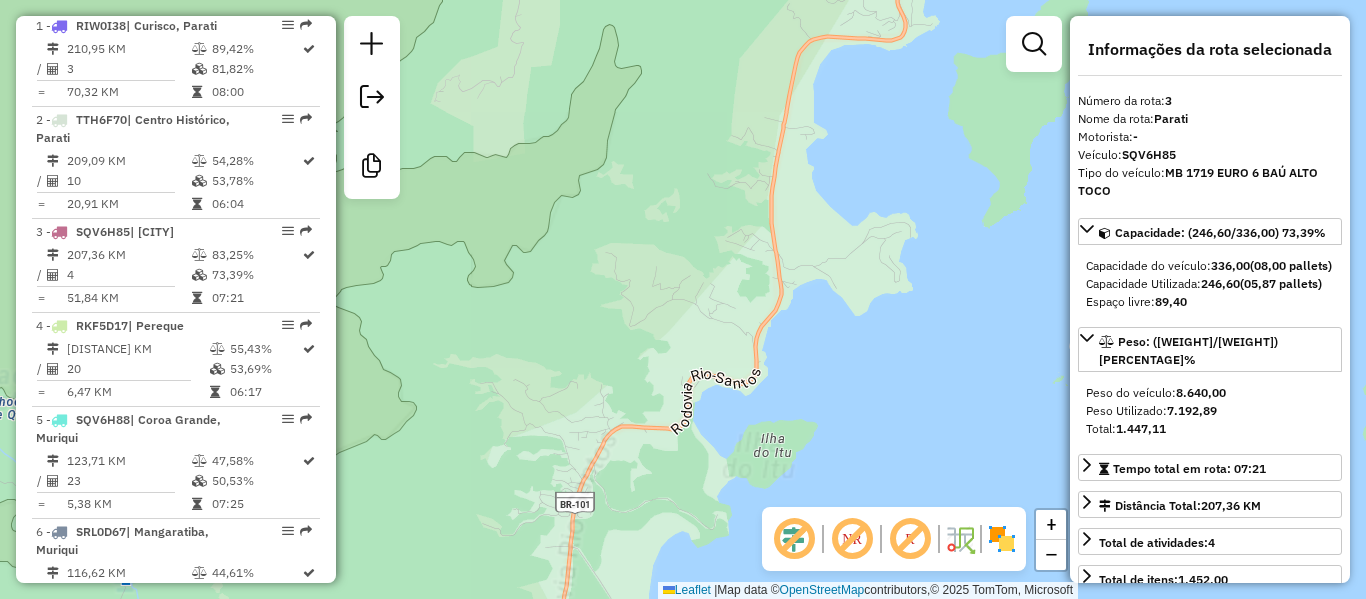 drag, startPoint x: 580, startPoint y: 368, endPoint x: 533, endPoint y: -15, distance: 385.87305 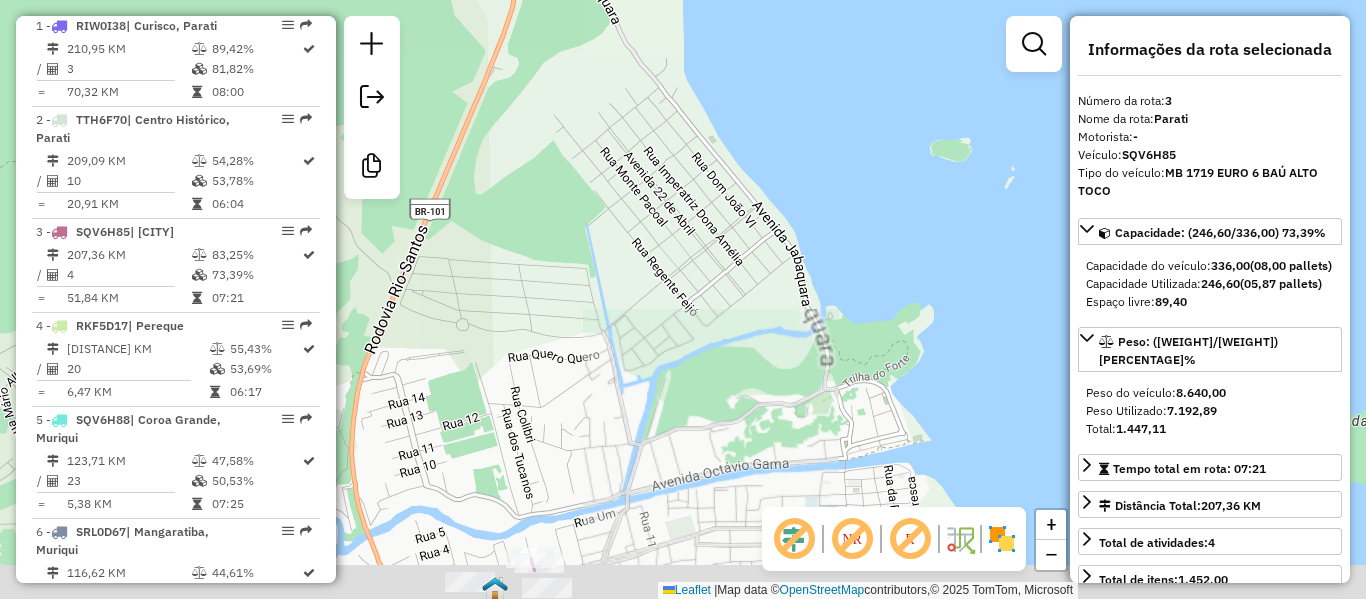 drag, startPoint x: 557, startPoint y: 370, endPoint x: 588, endPoint y: 197, distance: 175.75551 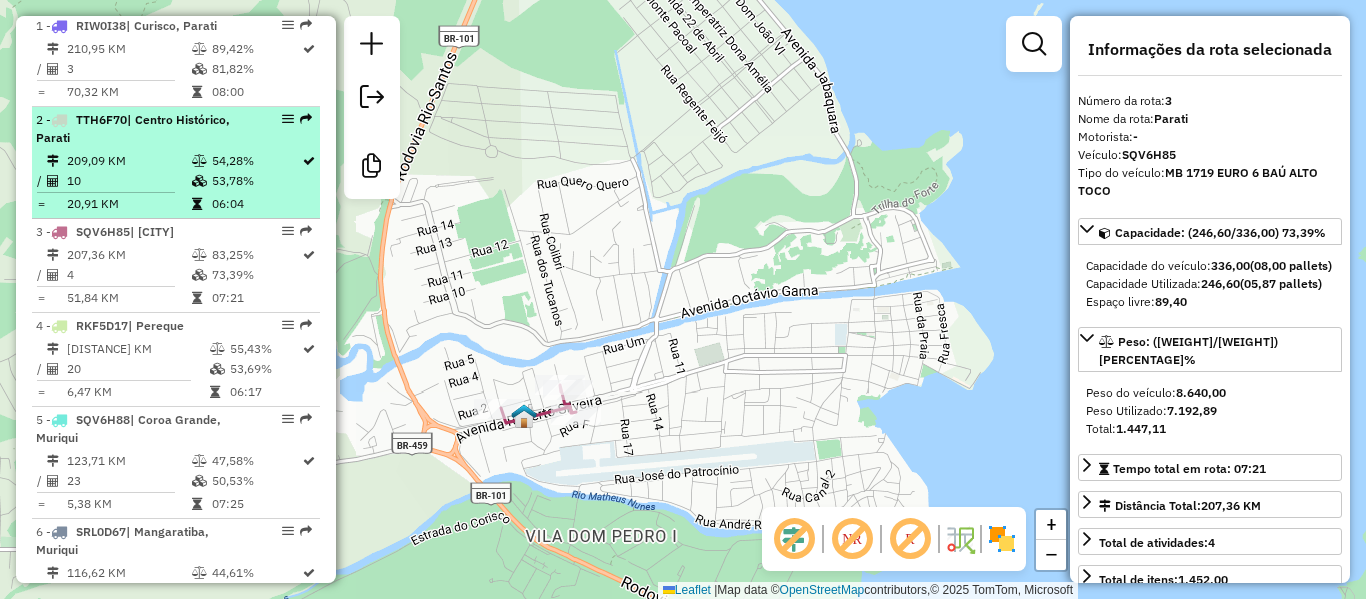 click on "TTH6F70" at bounding box center [101, 119] 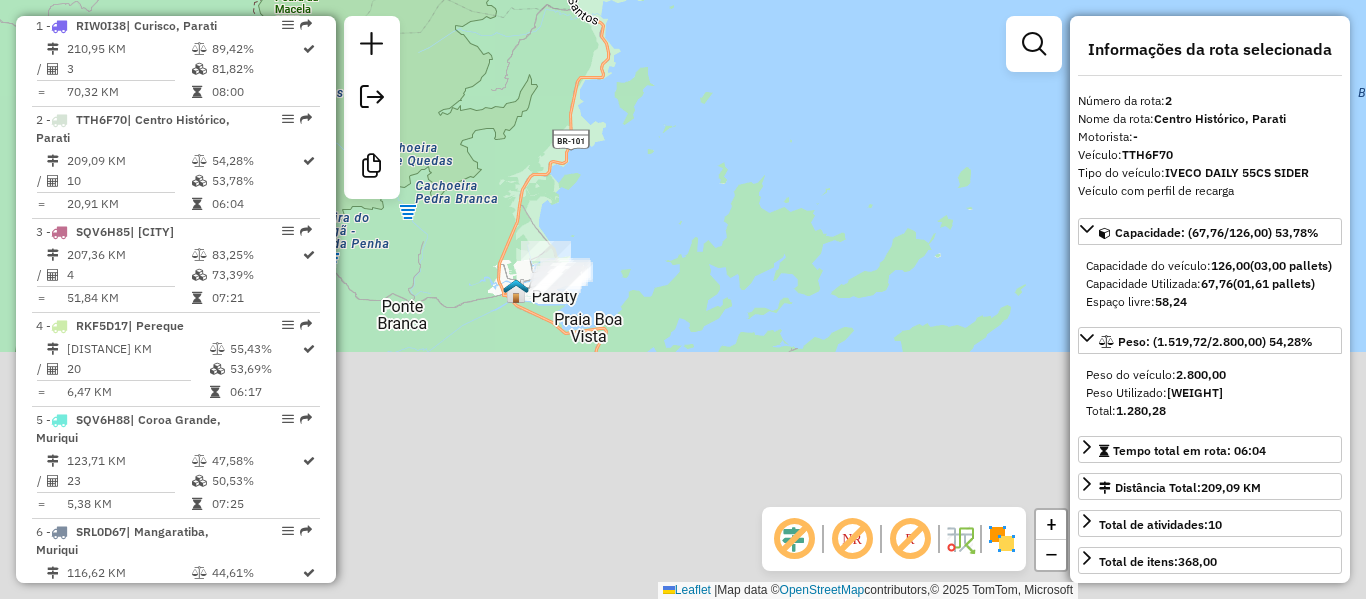 drag, startPoint x: 609, startPoint y: 379, endPoint x: 674, endPoint y: 216, distance: 175.4822 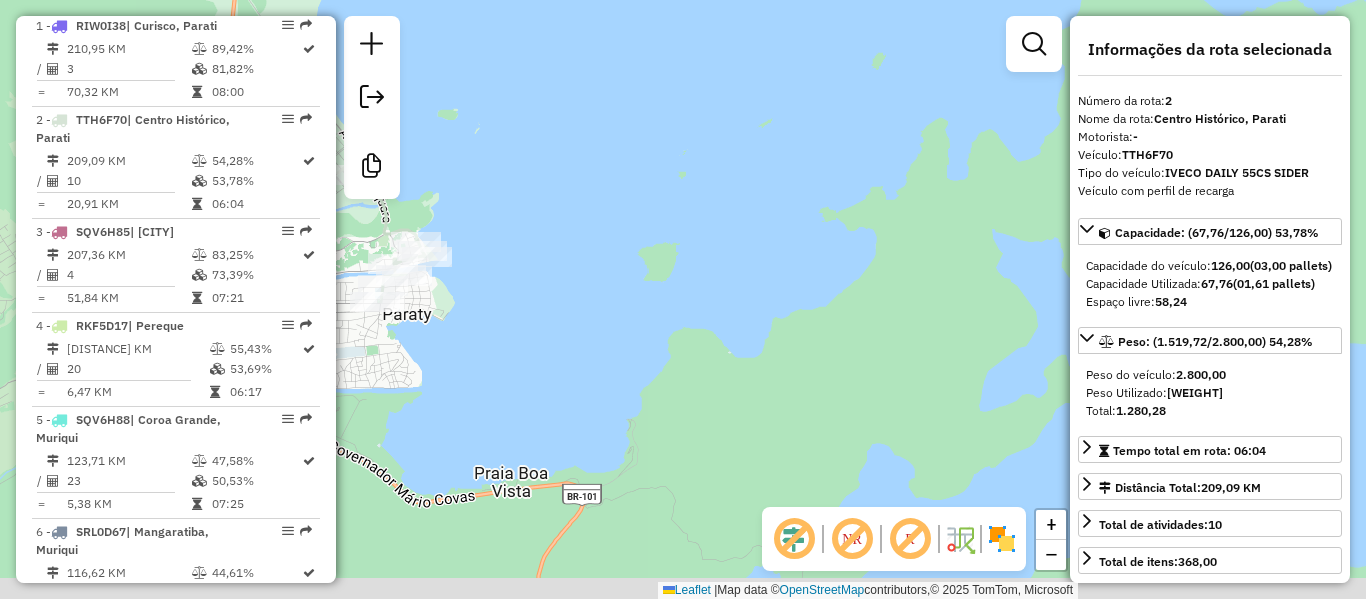 drag, startPoint x: 486, startPoint y: 339, endPoint x: 702, endPoint y: 274, distance: 225.56818 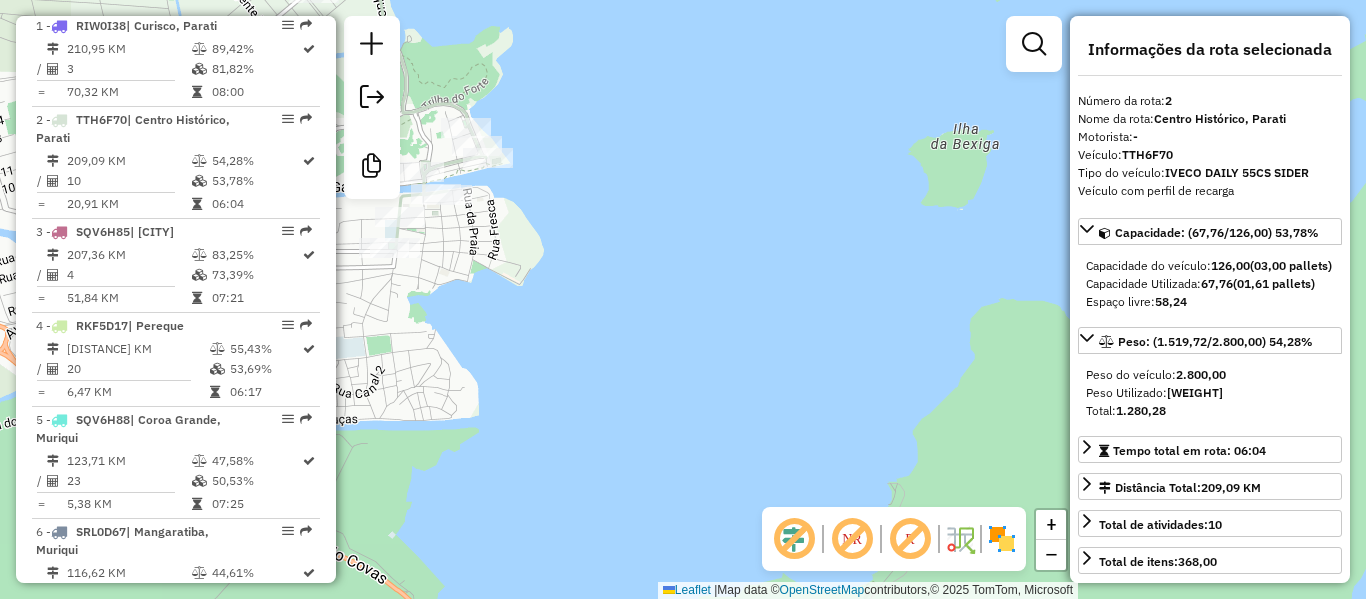 drag, startPoint x: 662, startPoint y: 269, endPoint x: 833, endPoint y: 261, distance: 171.18703 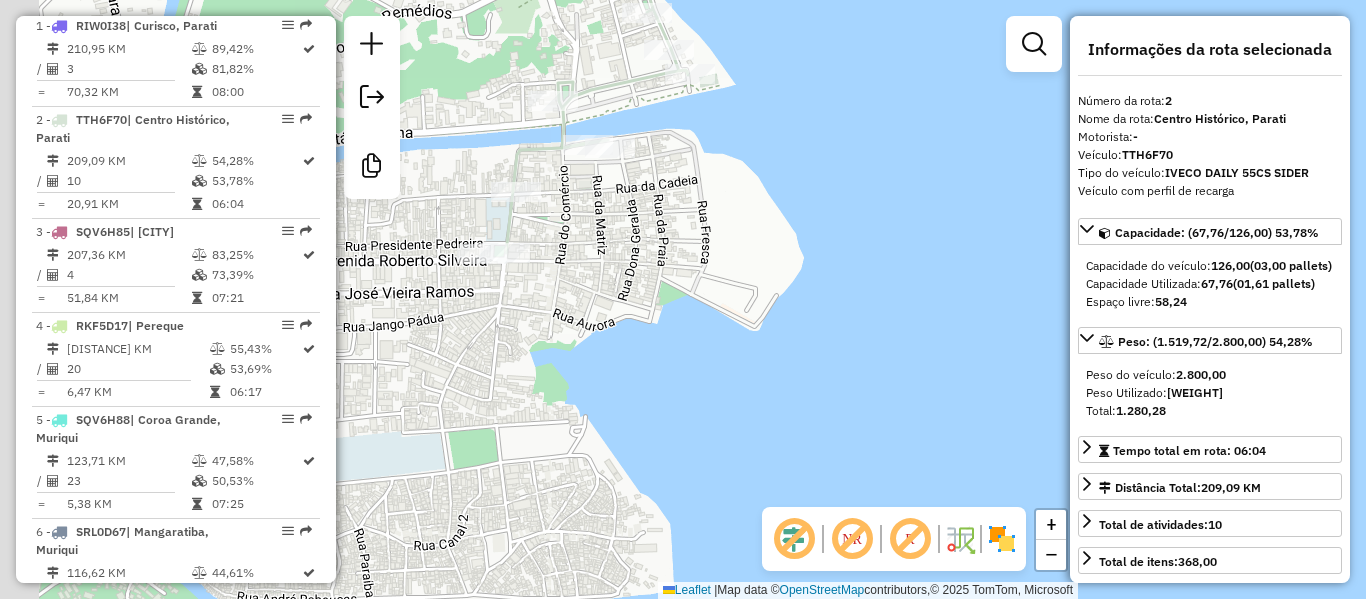 drag, startPoint x: 649, startPoint y: 264, endPoint x: 789, endPoint y: 361, distance: 170.32028 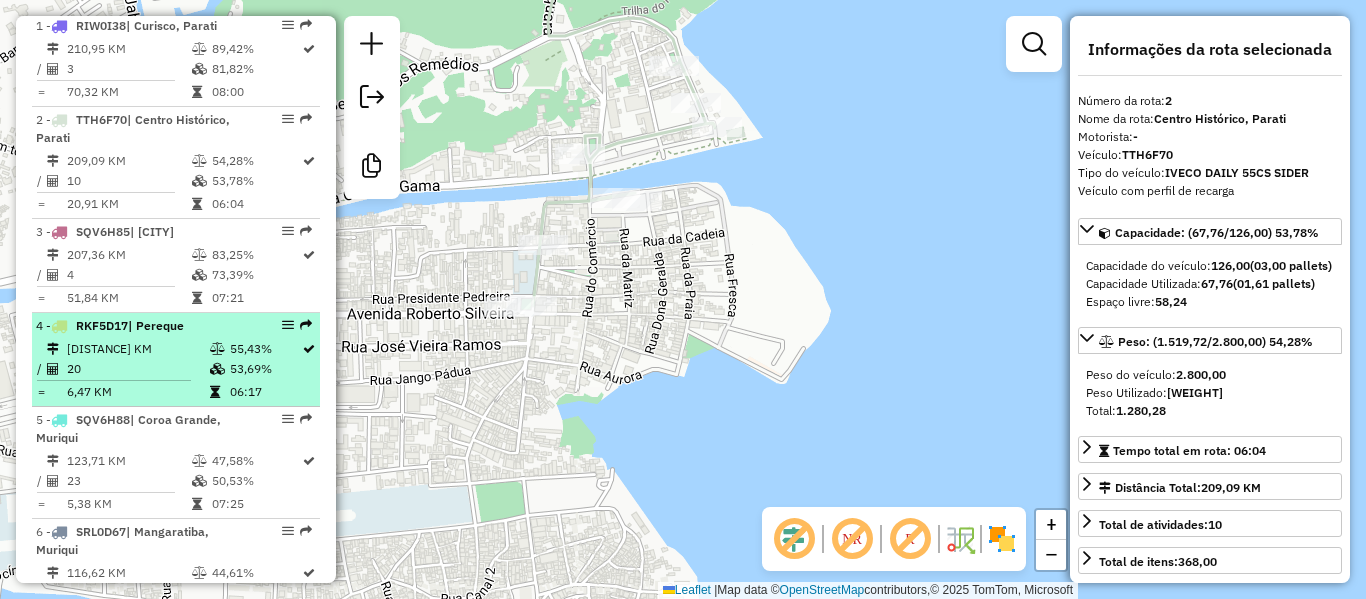 click on "20" at bounding box center [137, 369] 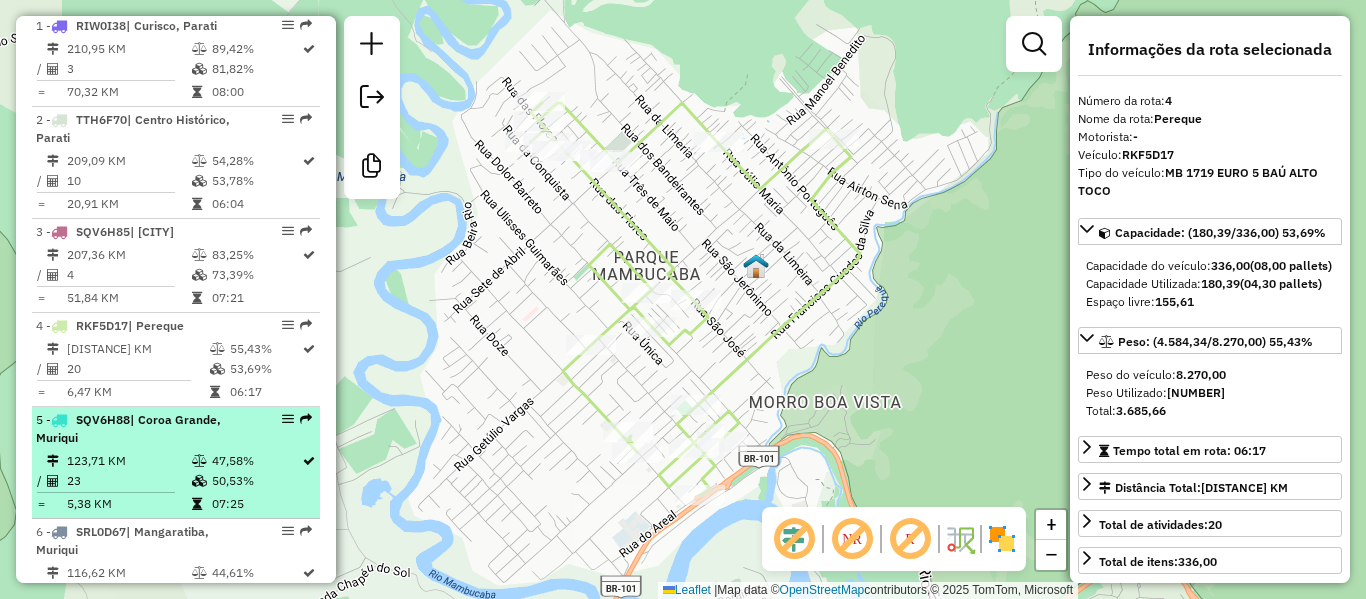 click on "| Coroa Grande, Muriqui" at bounding box center (128, 428) 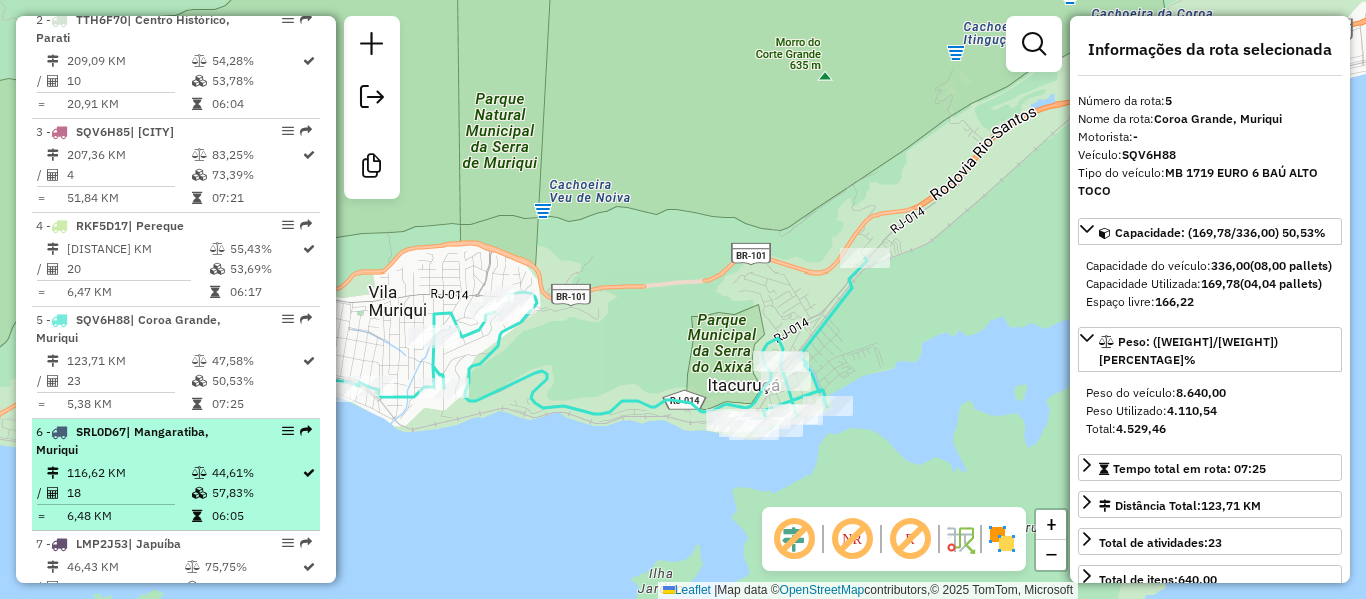 scroll, scrollTop: 991, scrollLeft: 0, axis: vertical 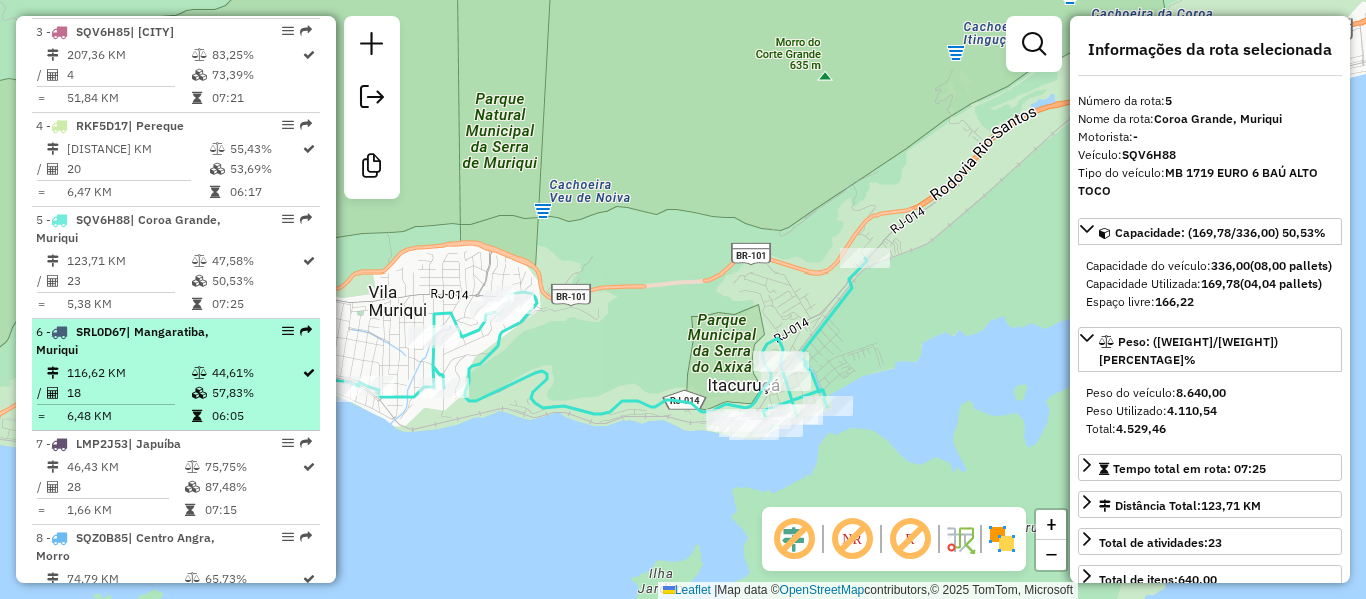 click on "44,61%" at bounding box center (256, 373) 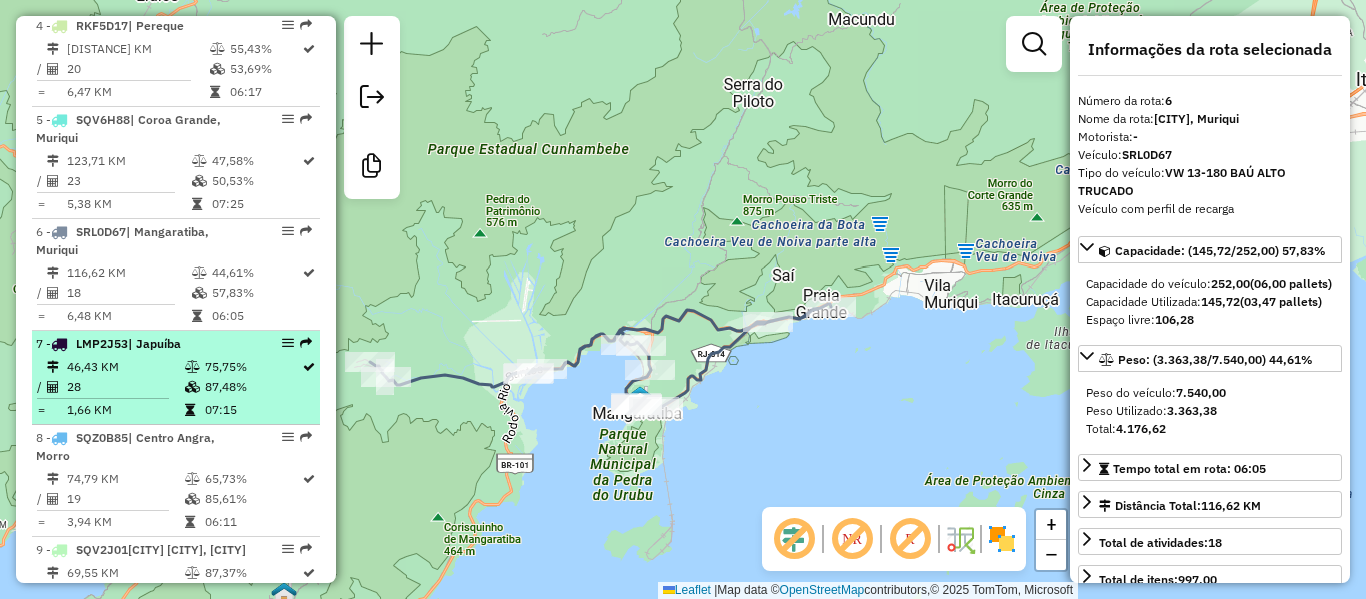 scroll, scrollTop: 1291, scrollLeft: 0, axis: vertical 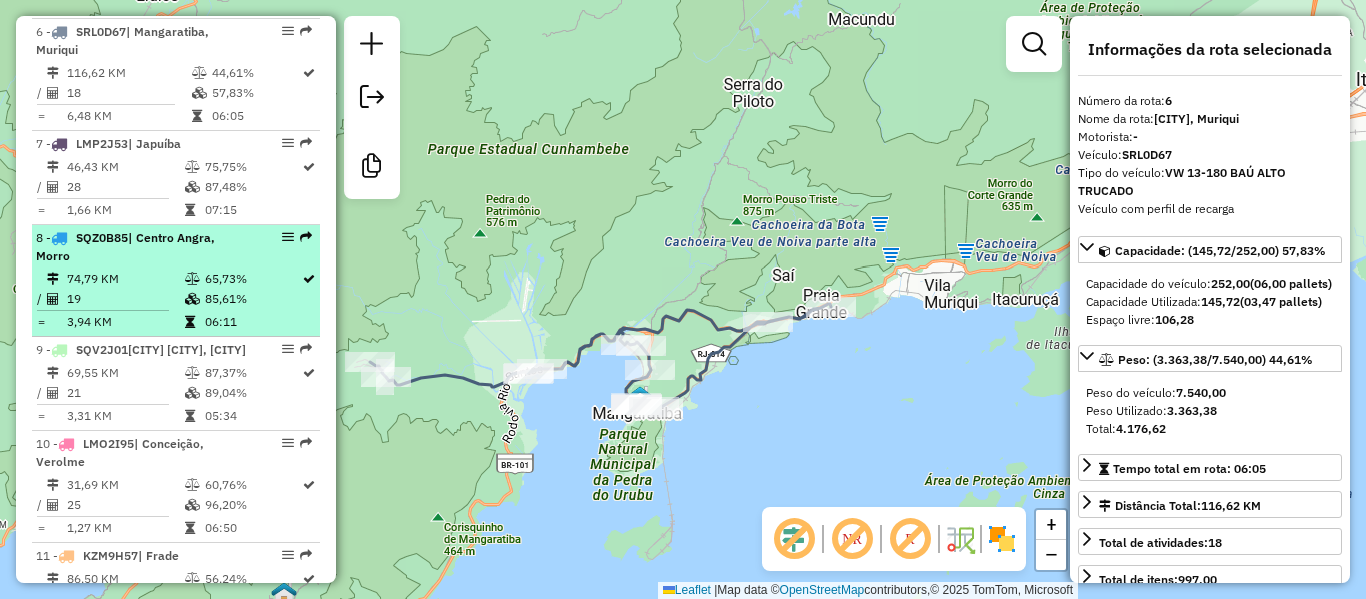 click on "74,79 KM" at bounding box center (125, 279) 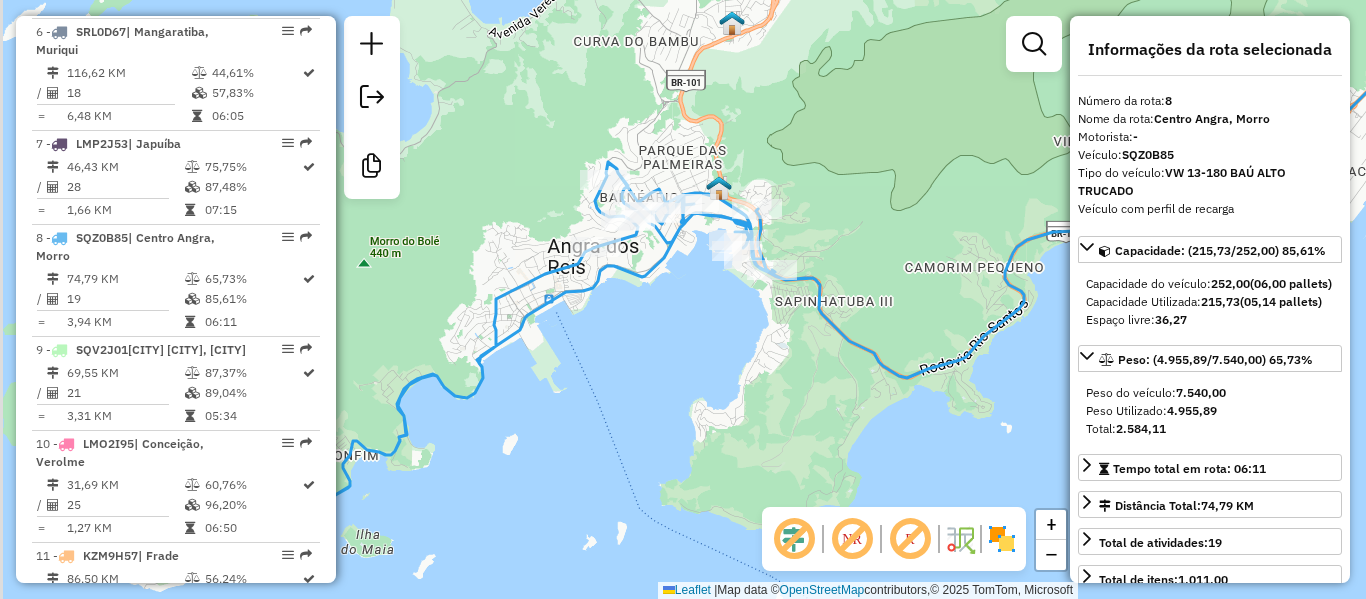 drag, startPoint x: 522, startPoint y: 363, endPoint x: 614, endPoint y: 360, distance: 92.0489 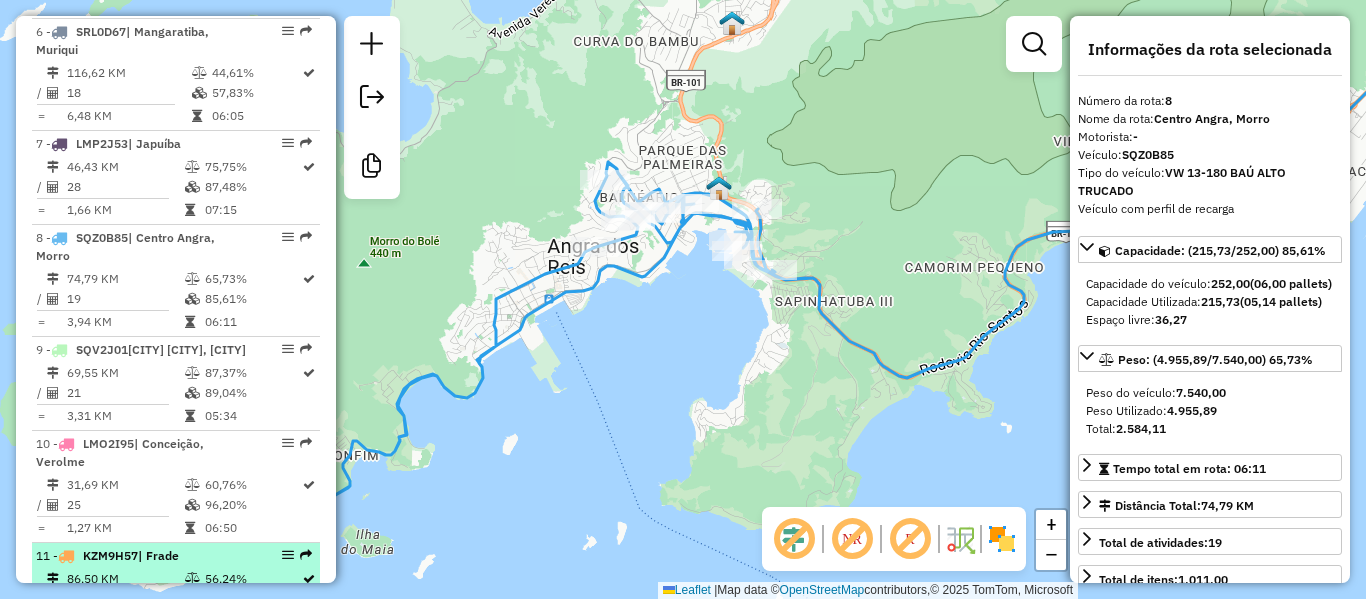 scroll, scrollTop: 1391, scrollLeft: 0, axis: vertical 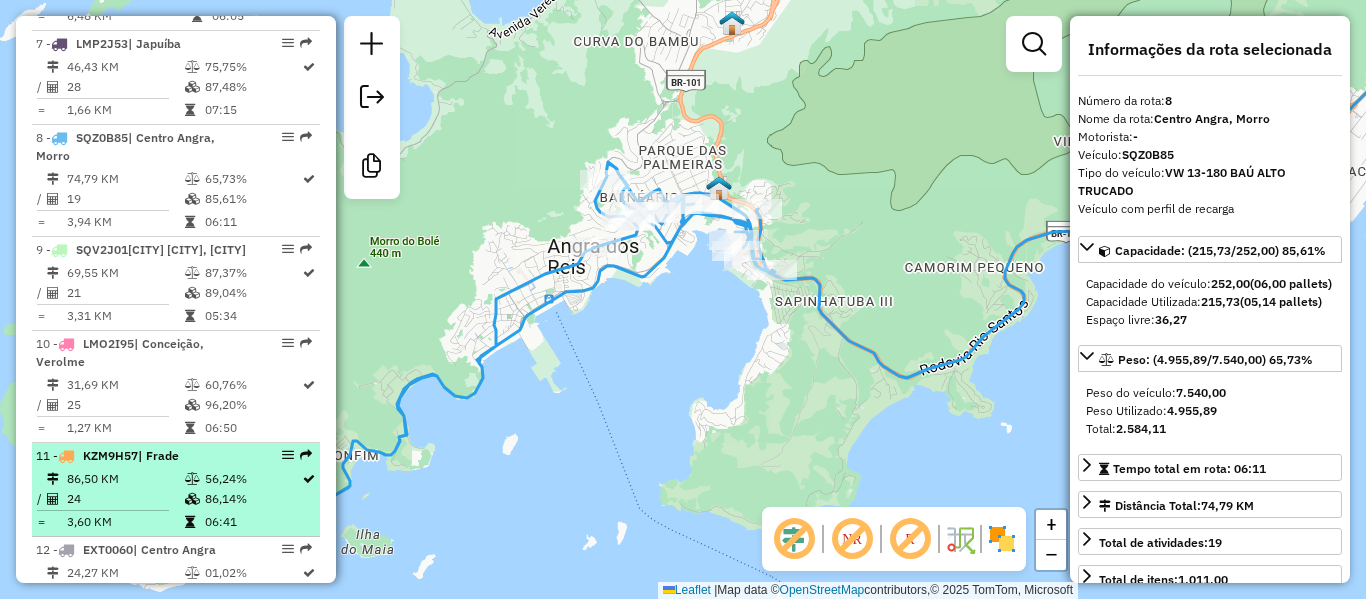 click on "[NUMBER] -     [PLATE] | [CITY]" at bounding box center [142, 456] 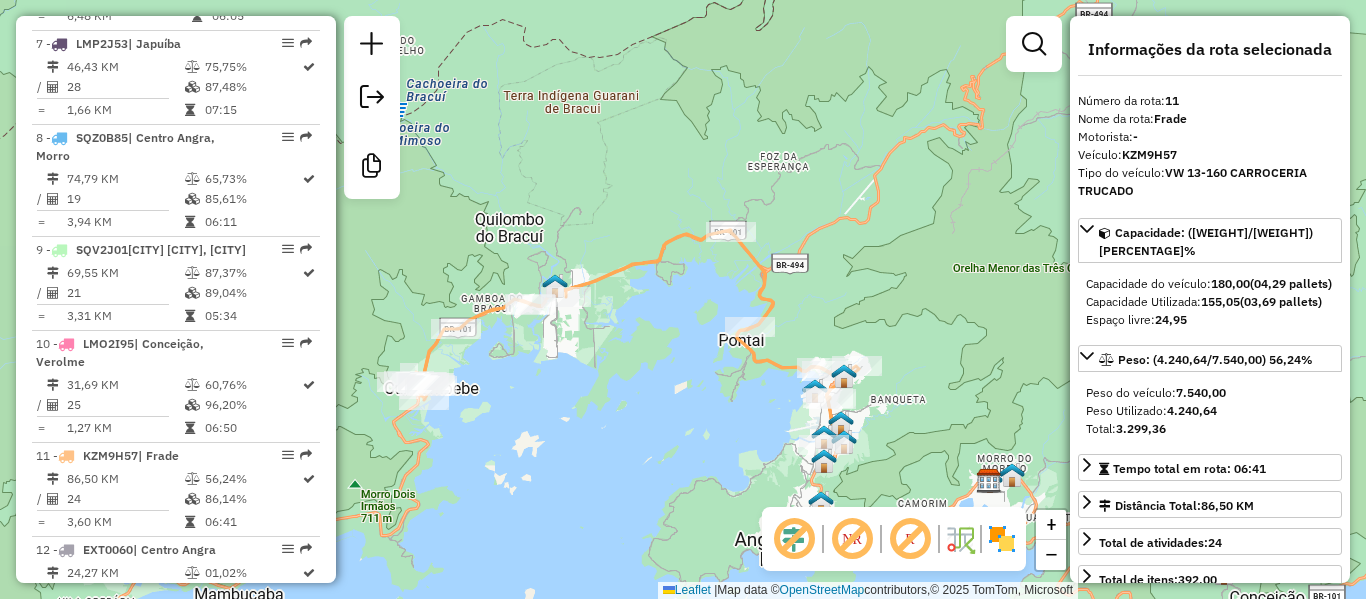 drag, startPoint x: 494, startPoint y: 411, endPoint x: 529, endPoint y: 397, distance: 37.696156 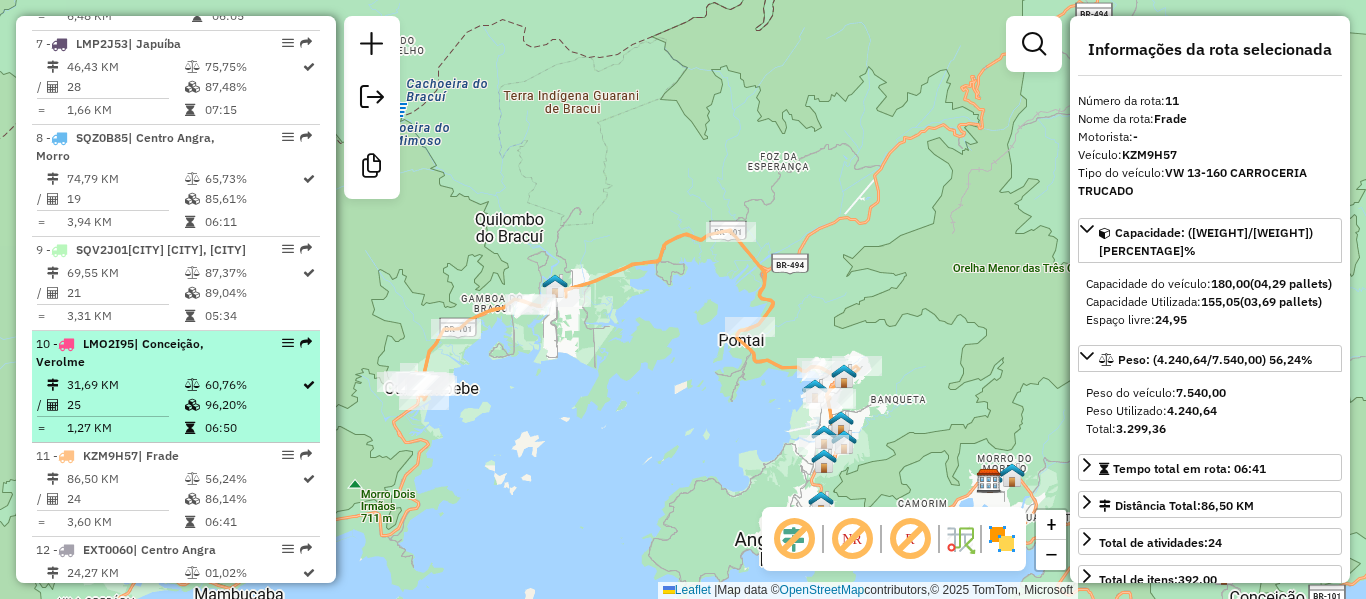 click on "10 -     [ID]   | Conceição, Verolme" at bounding box center (142, 353) 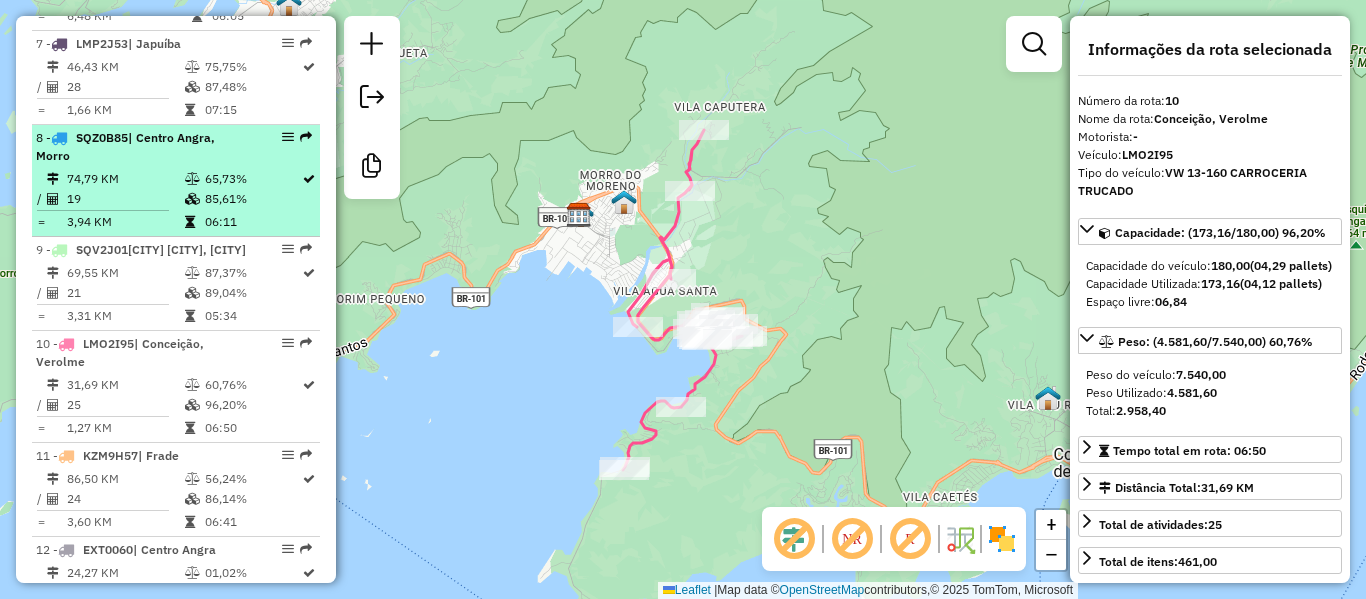 click on "8 -     [ID]   | Centro Angra, Morro" at bounding box center [142, 147] 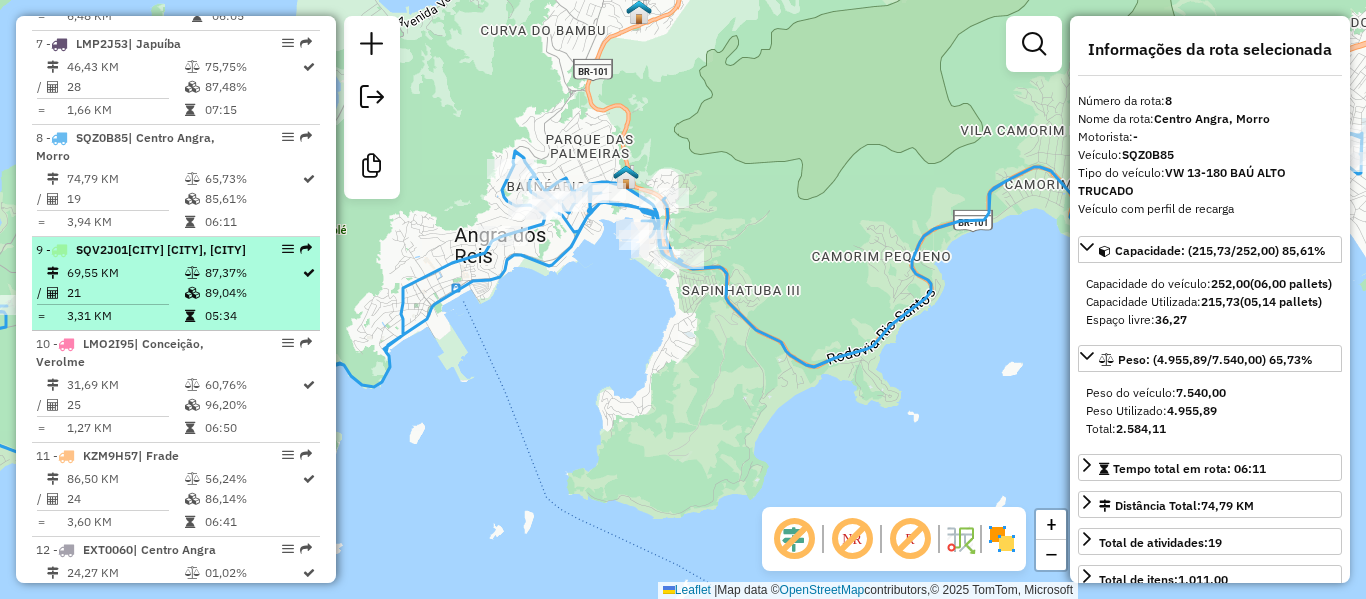 click at bounding box center (194, 293) 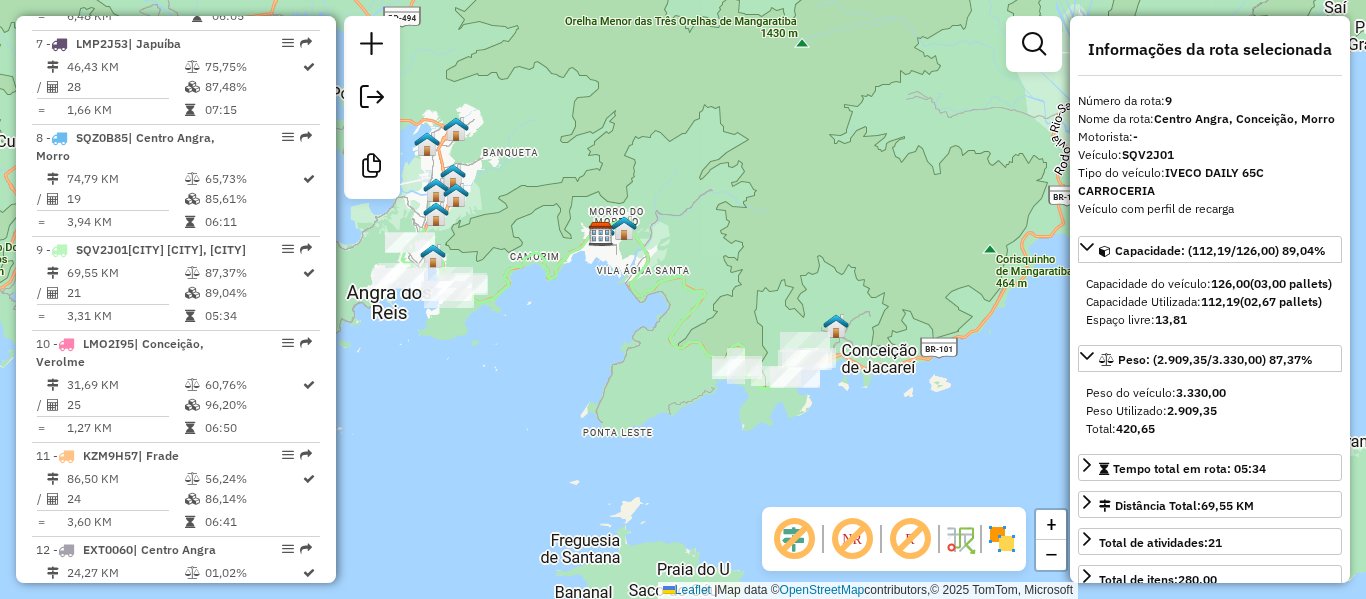 drag, startPoint x: 456, startPoint y: 391, endPoint x: 560, endPoint y: 384, distance: 104.23531 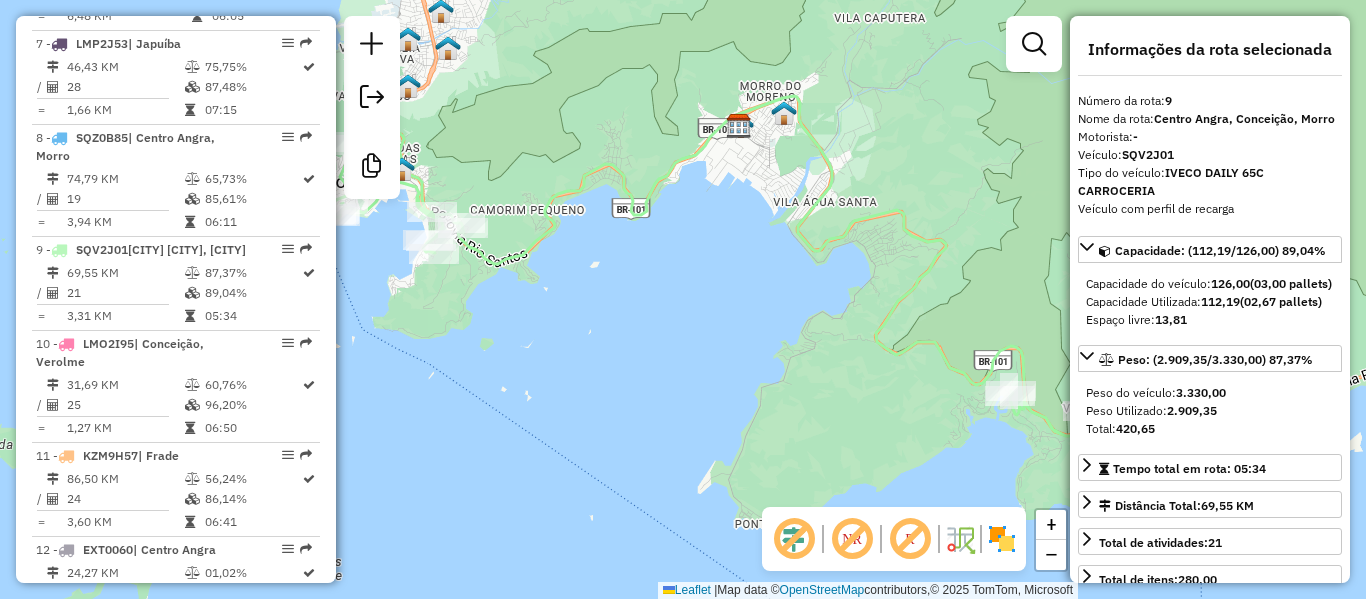 drag, startPoint x: 449, startPoint y: 327, endPoint x: 557, endPoint y: 378, distance: 119.43617 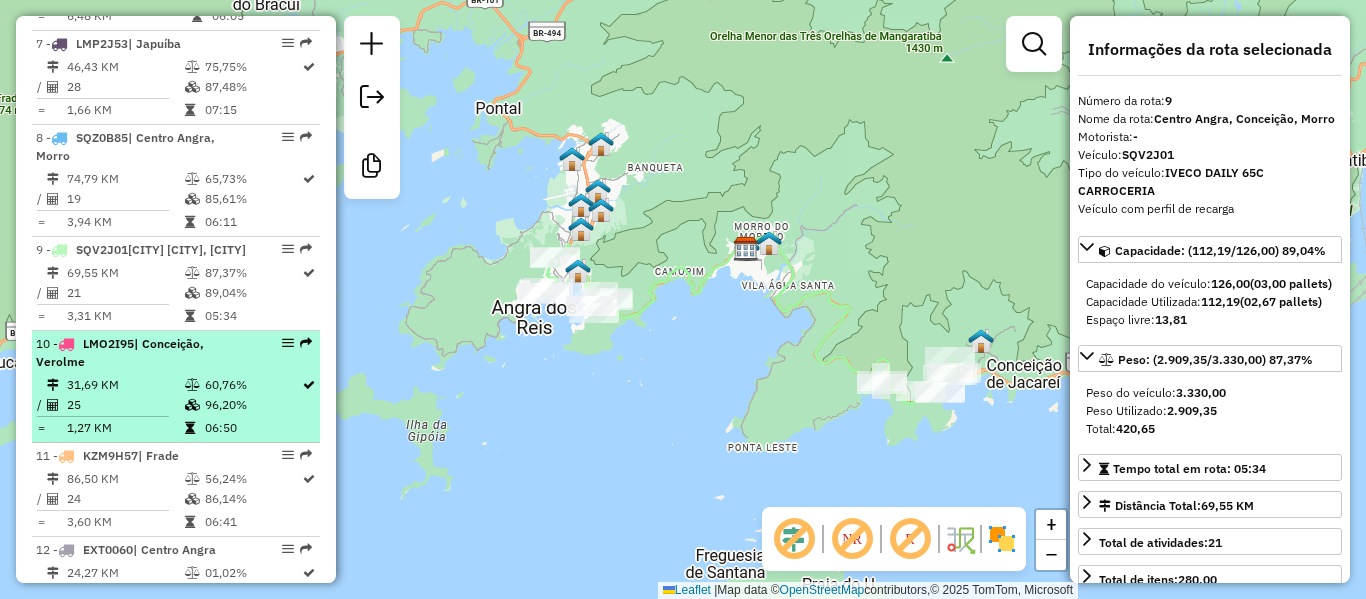 click on "| Conceição, Verolme" at bounding box center (120, 352) 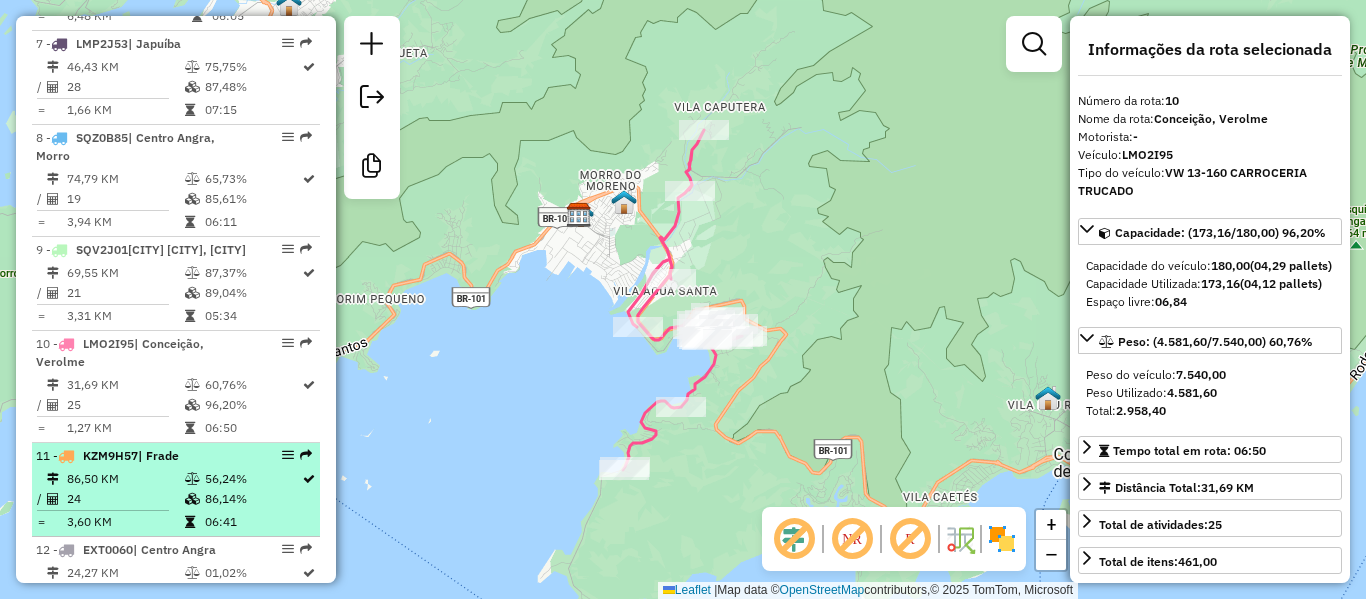 scroll, scrollTop: 1491, scrollLeft: 0, axis: vertical 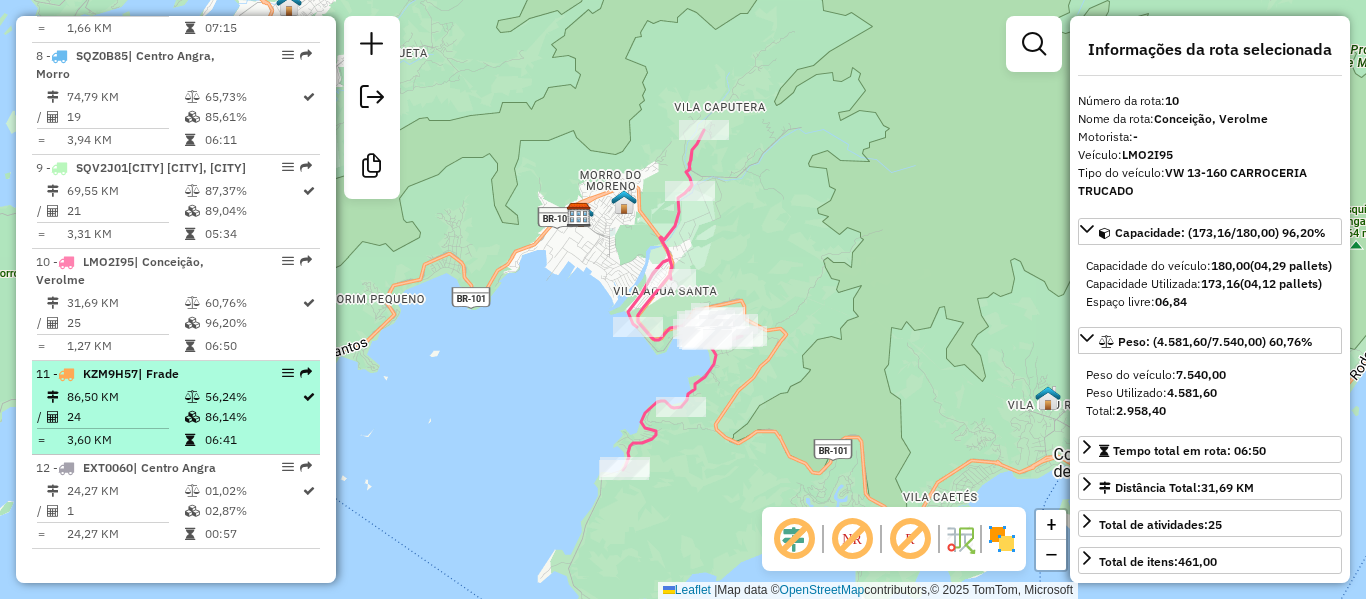 click on "86,14%" at bounding box center [252, 417] 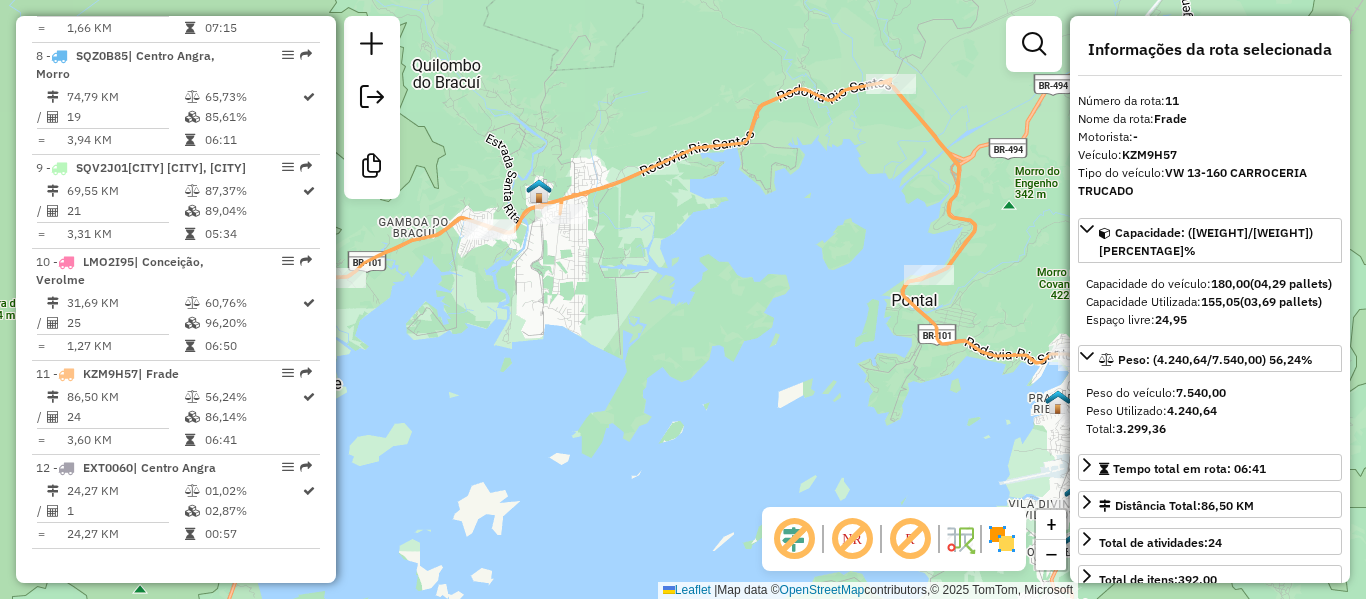 drag, startPoint x: 514, startPoint y: 383, endPoint x: 785, endPoint y: 314, distance: 279.6462 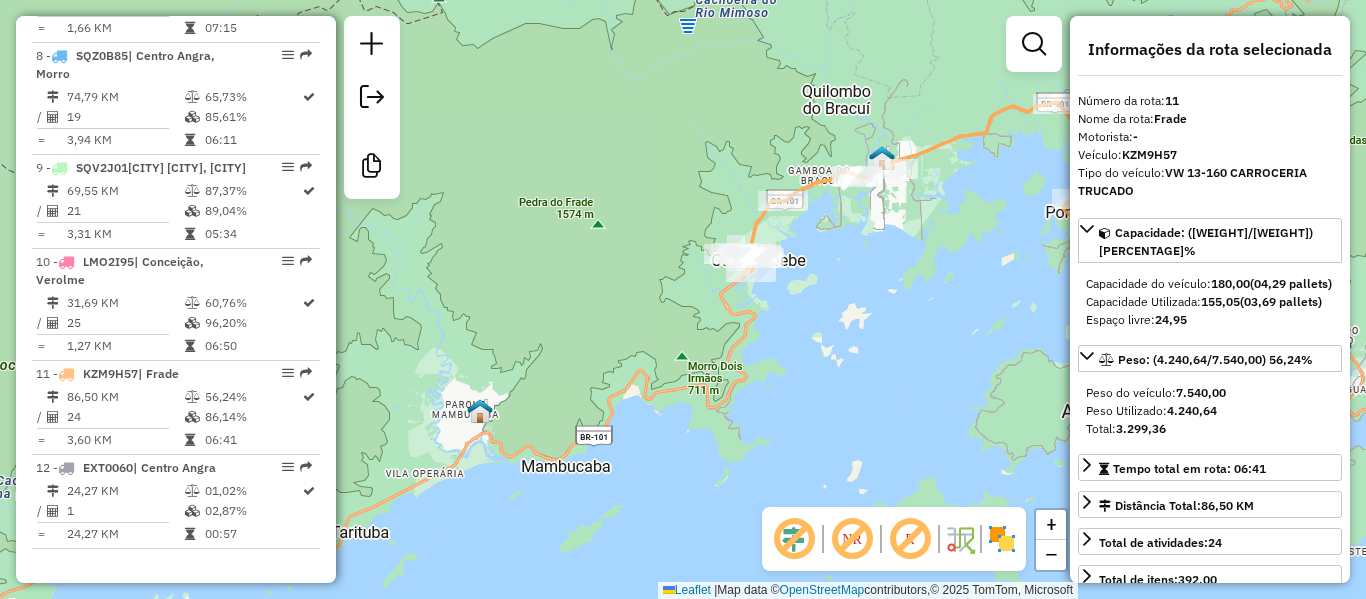 drag, startPoint x: 614, startPoint y: 400, endPoint x: 797, endPoint y: 308, distance: 204.82431 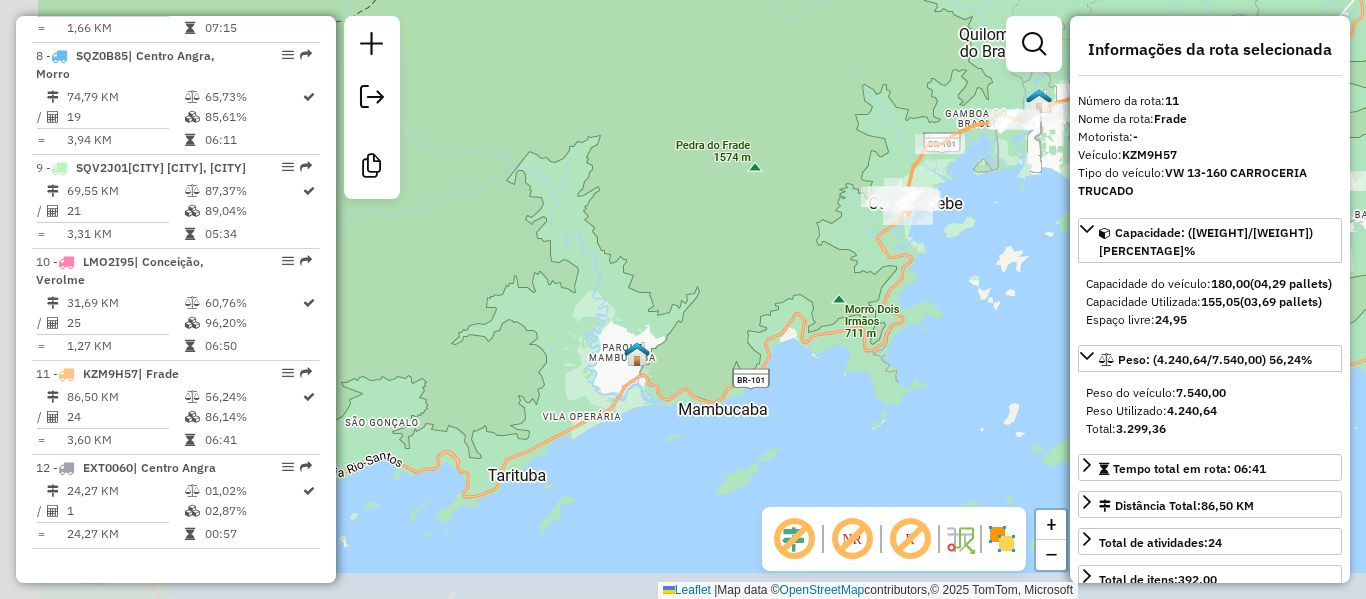 drag, startPoint x: 596, startPoint y: 452, endPoint x: 823, endPoint y: 384, distance: 236.96625 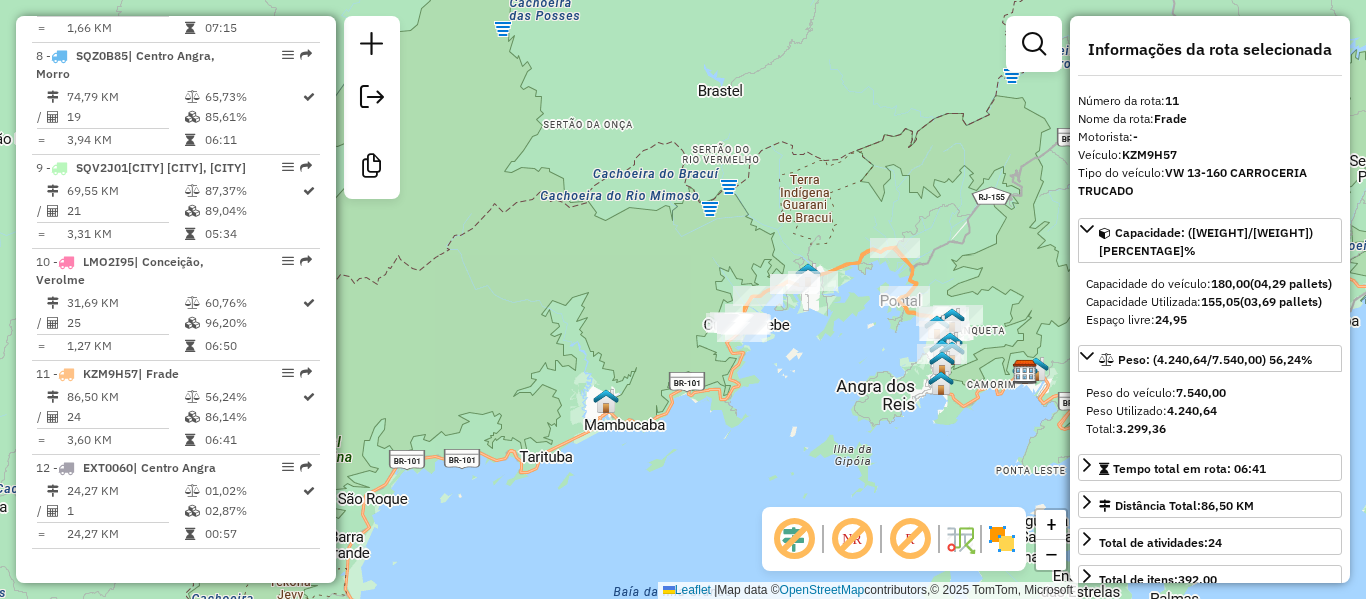 drag, startPoint x: 573, startPoint y: 449, endPoint x: 533, endPoint y: 464, distance: 42.72002 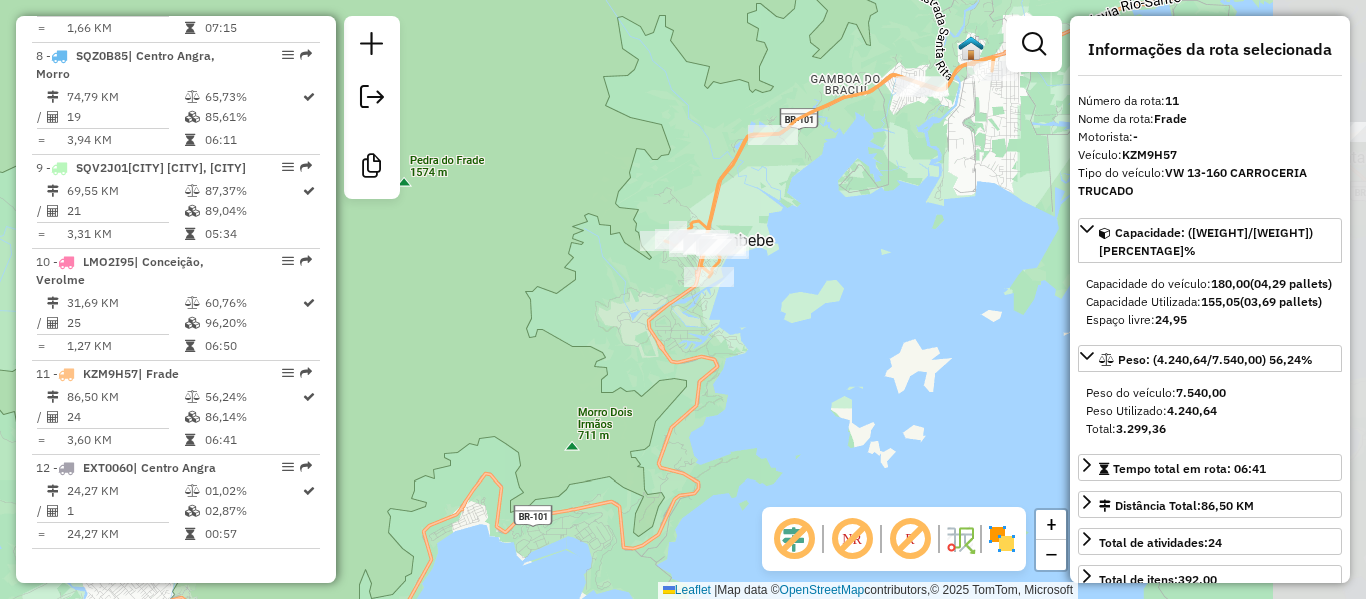 drag, startPoint x: 815, startPoint y: 305, endPoint x: 573, endPoint y: 410, distance: 263.79727 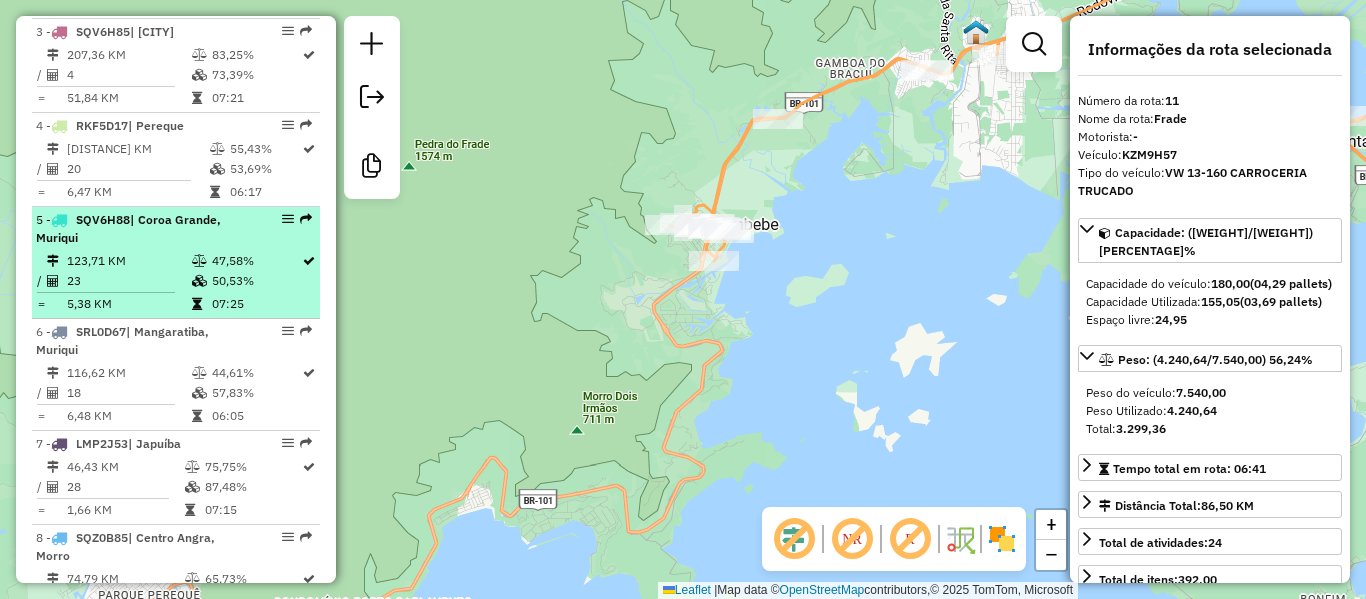 scroll, scrollTop: 891, scrollLeft: 0, axis: vertical 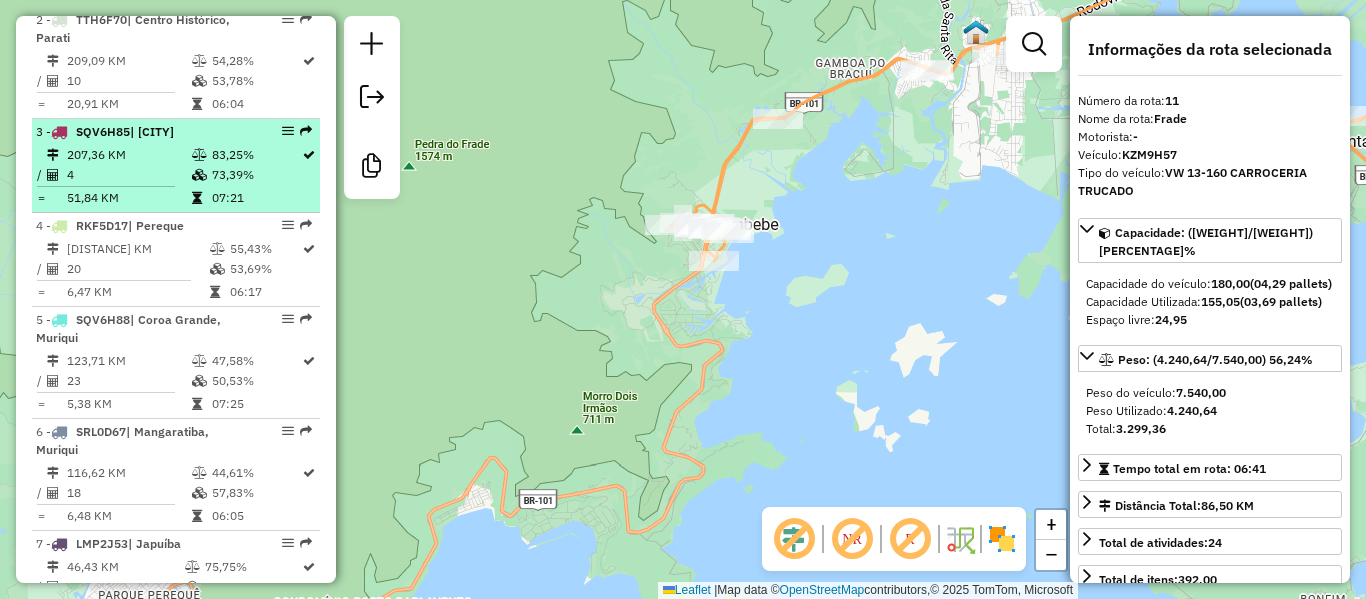 click on "4" at bounding box center [128, 175] 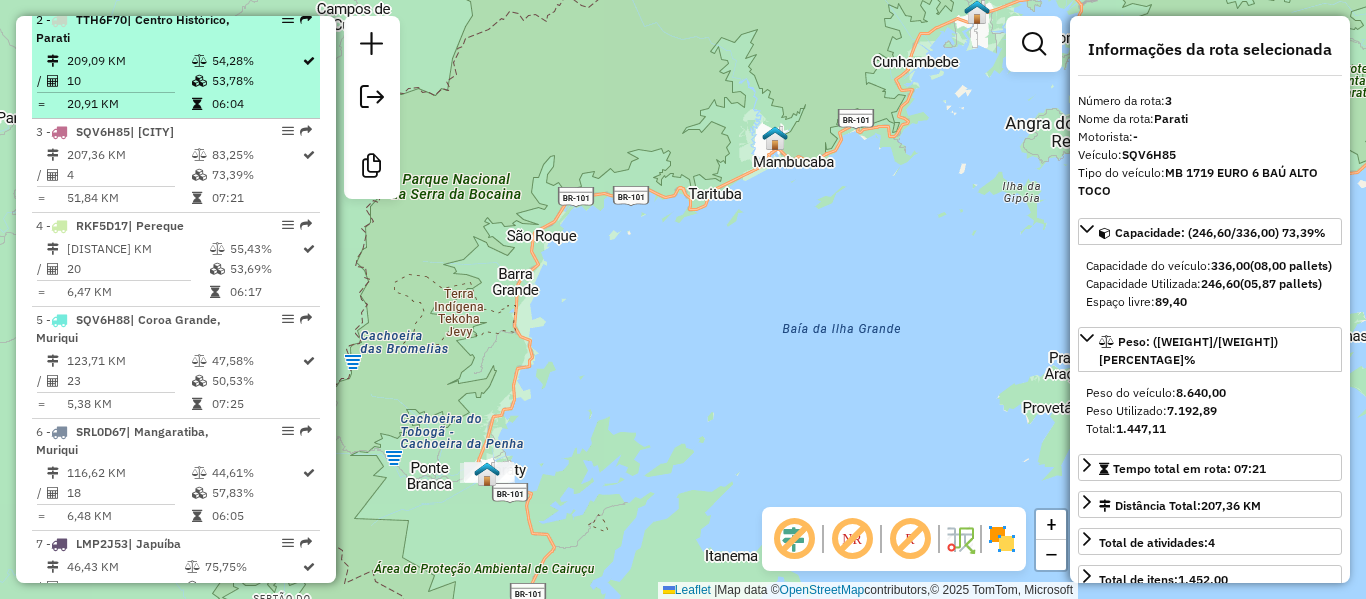scroll, scrollTop: 791, scrollLeft: 0, axis: vertical 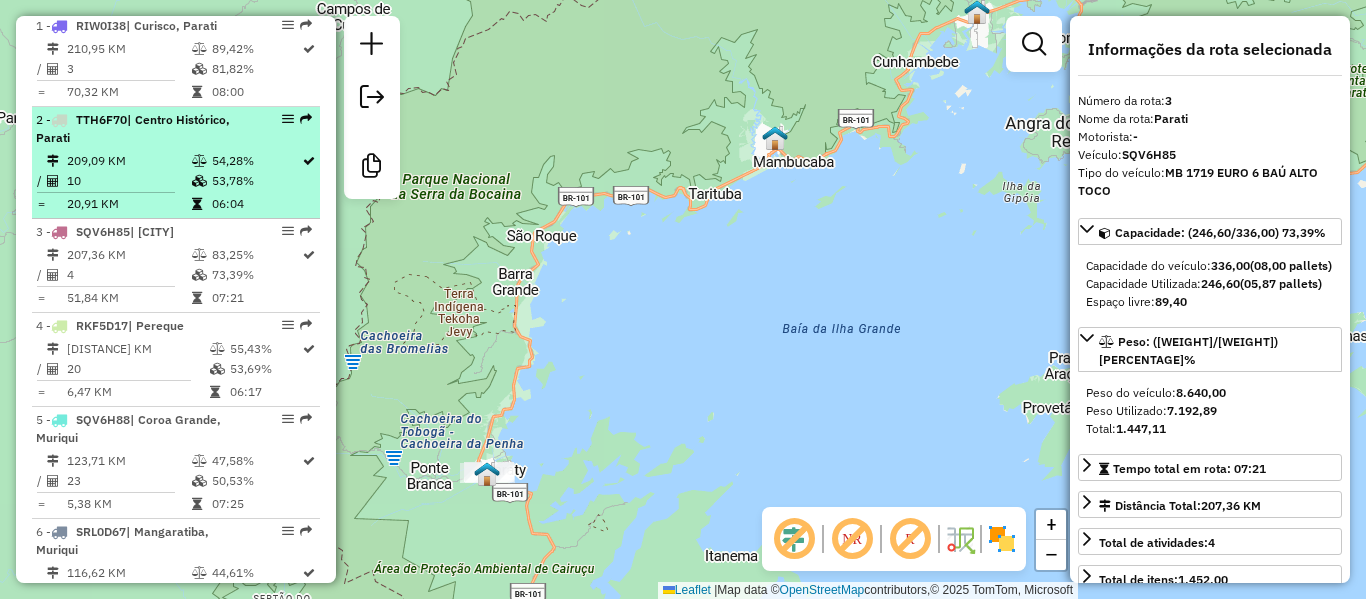 click on "209,09 KM" at bounding box center [128, 161] 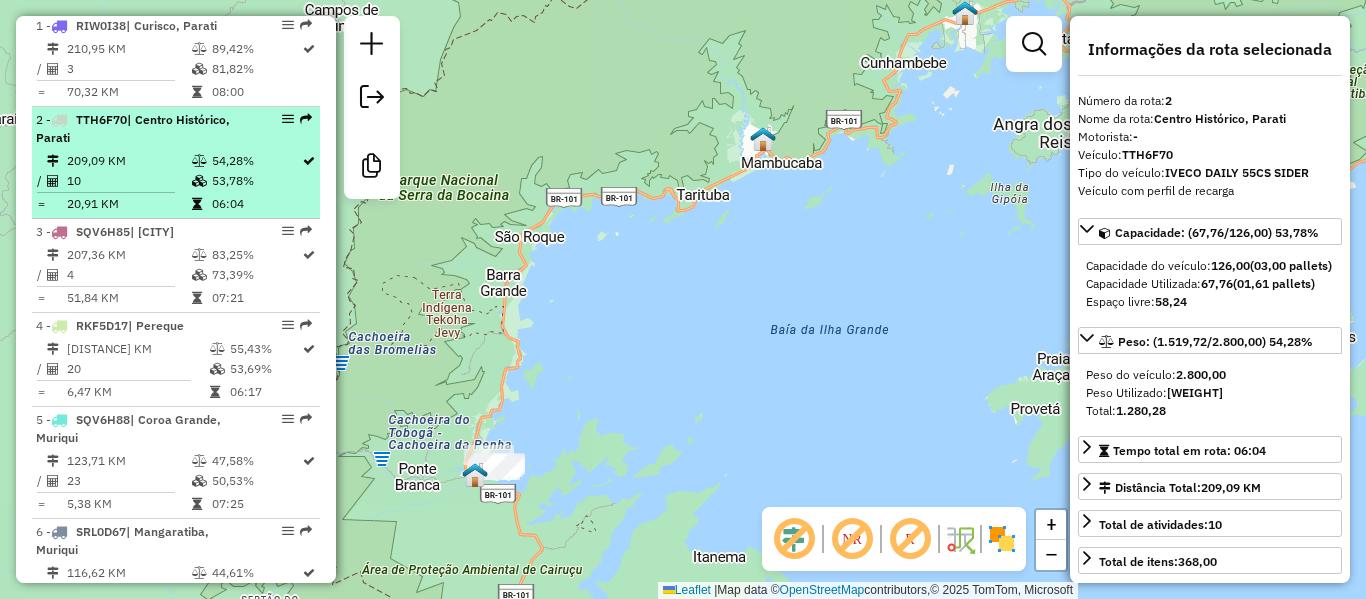 scroll, scrollTop: 691, scrollLeft: 0, axis: vertical 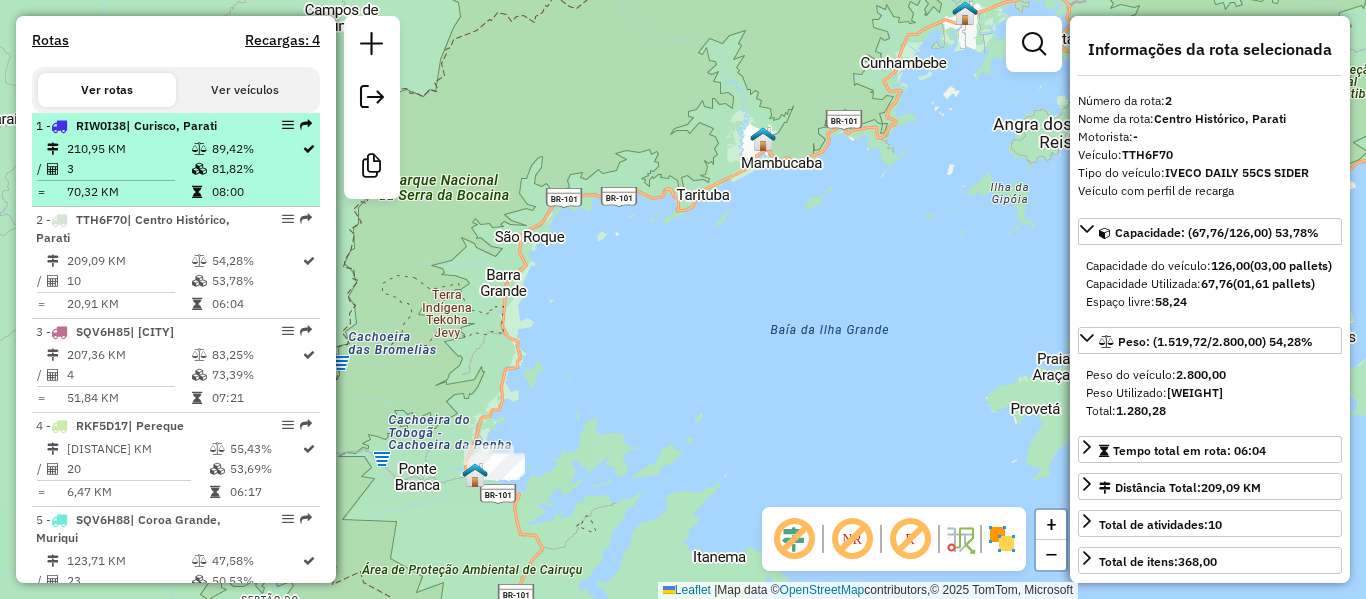 click on "3" at bounding box center [128, 169] 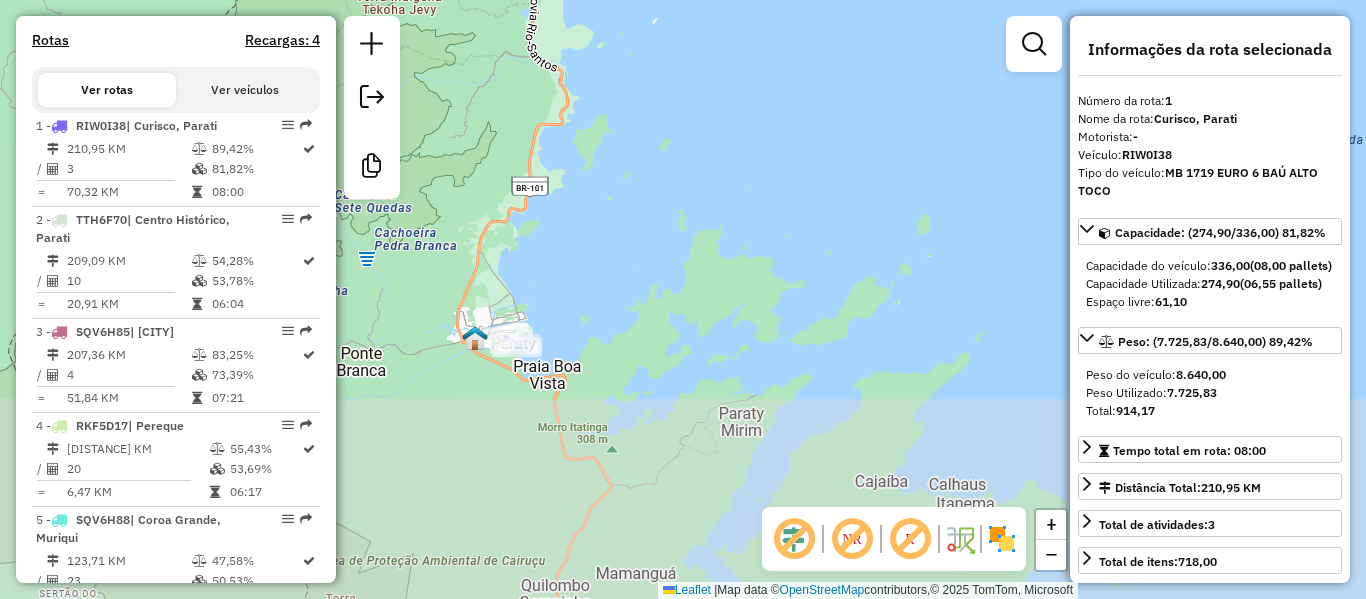 drag, startPoint x: 474, startPoint y: 488, endPoint x: 508, endPoint y: 267, distance: 223.60008 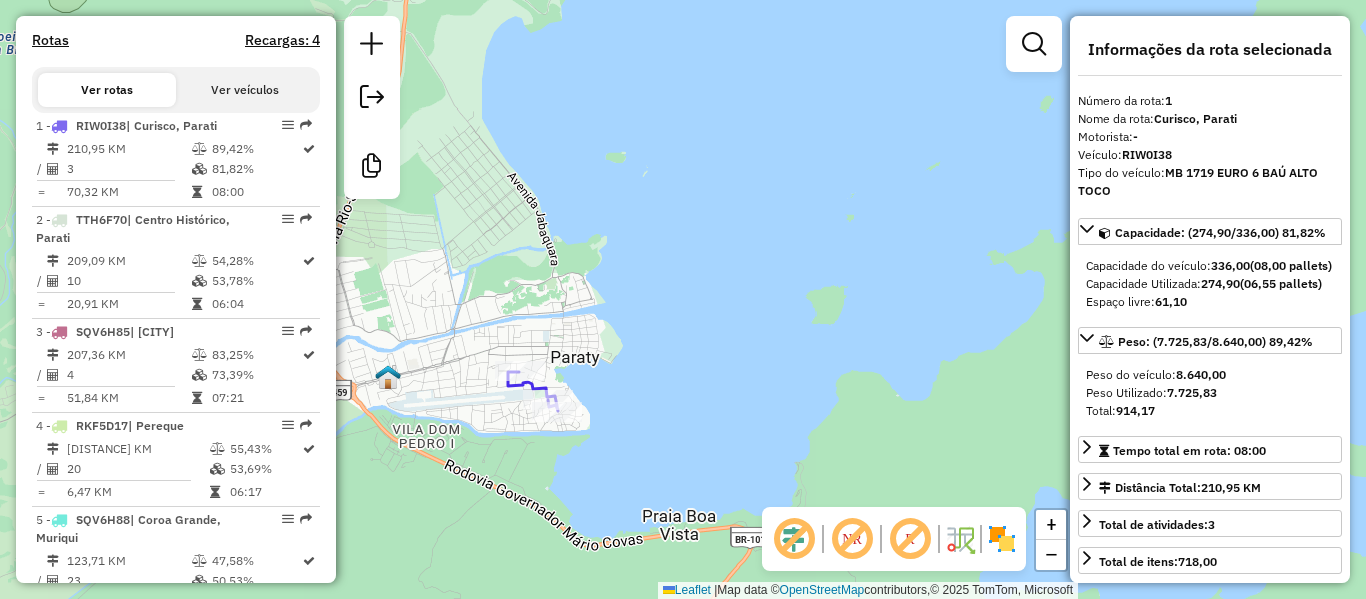drag, startPoint x: 517, startPoint y: 387, endPoint x: 537, endPoint y: 313, distance: 76.655075 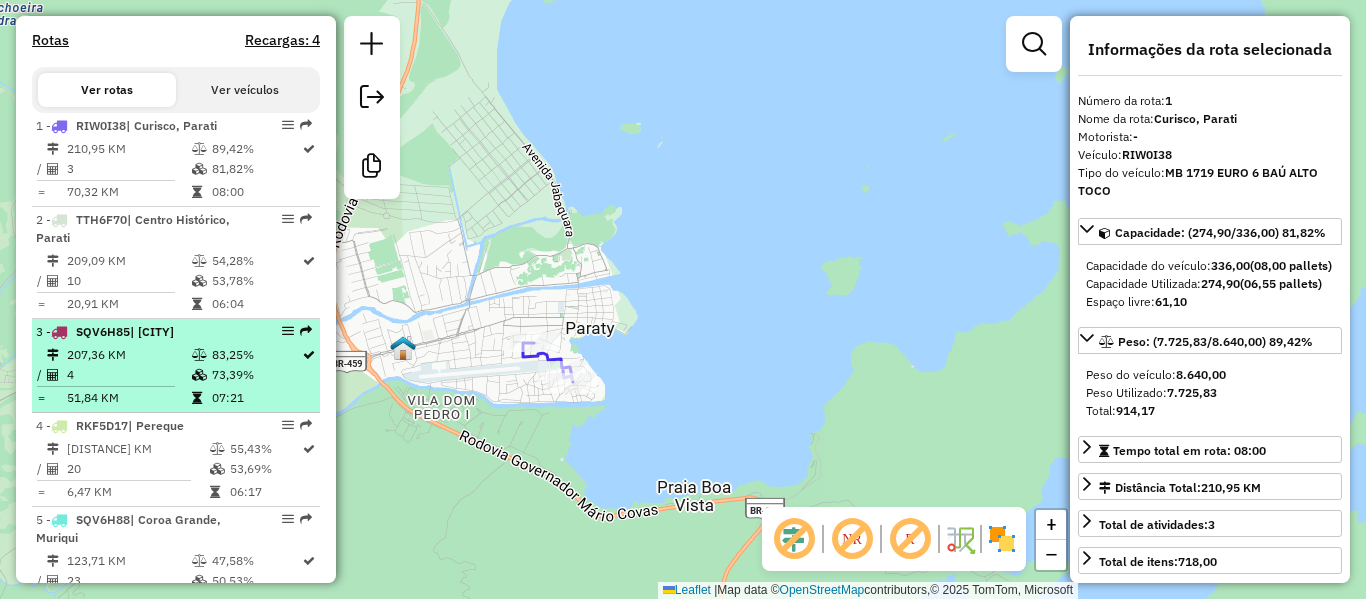 click on "[NUMBER] - [PLATE] | [CITY]" at bounding box center [142, 332] 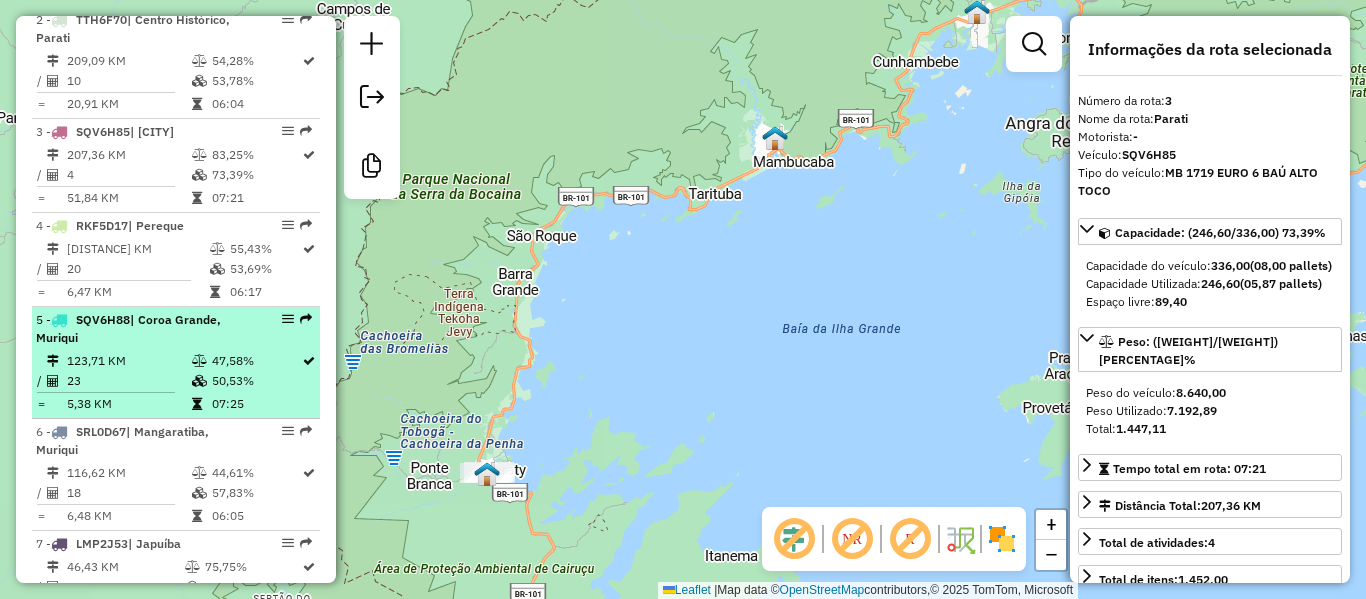 scroll, scrollTop: 1091, scrollLeft: 0, axis: vertical 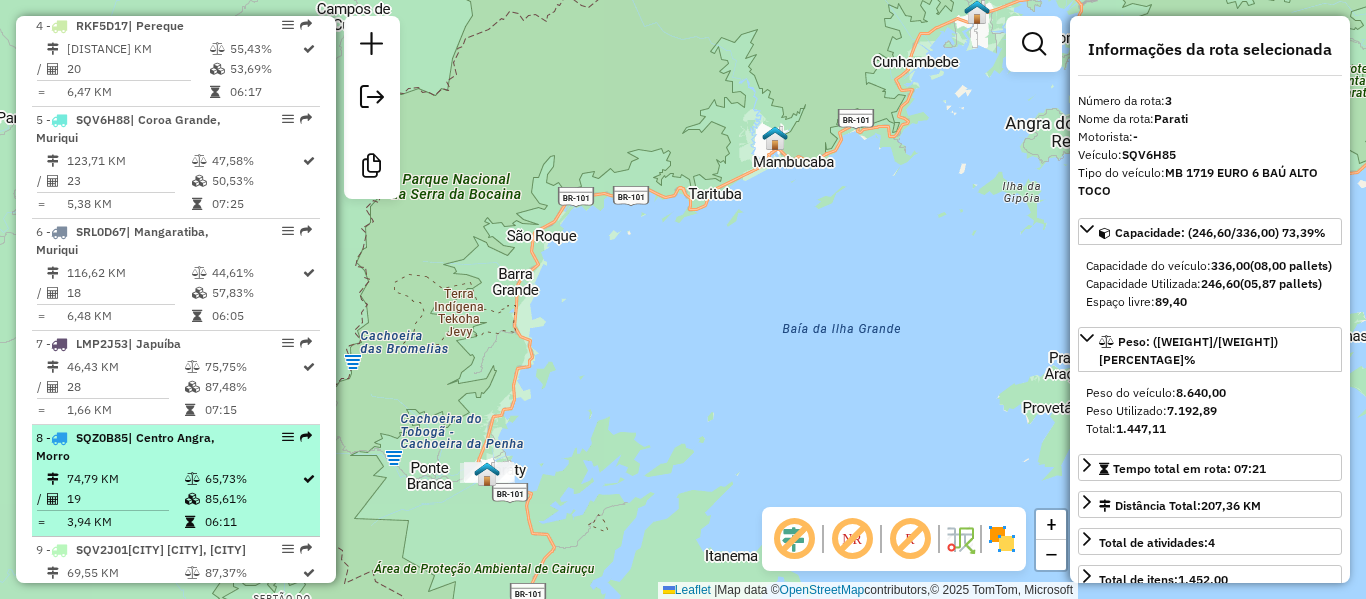 click on "8 -     [ID]   | Centro Angra, Morro" at bounding box center [142, 447] 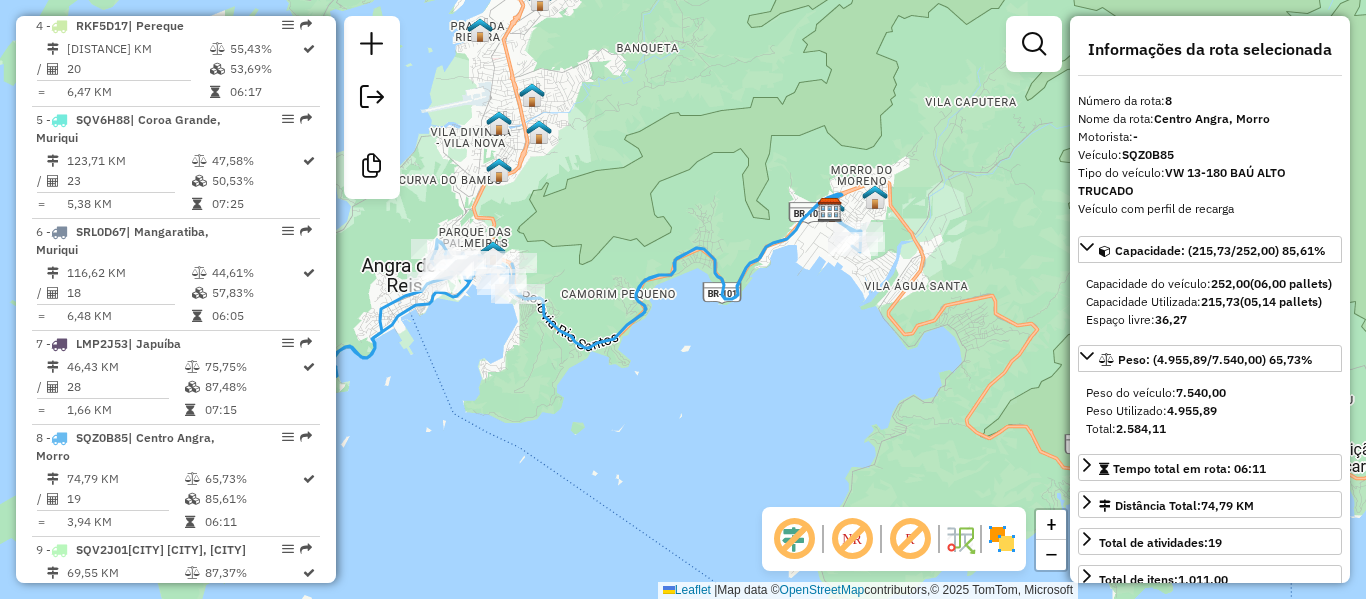 drag, startPoint x: 752, startPoint y: 362, endPoint x: 607, endPoint y: 373, distance: 145.41664 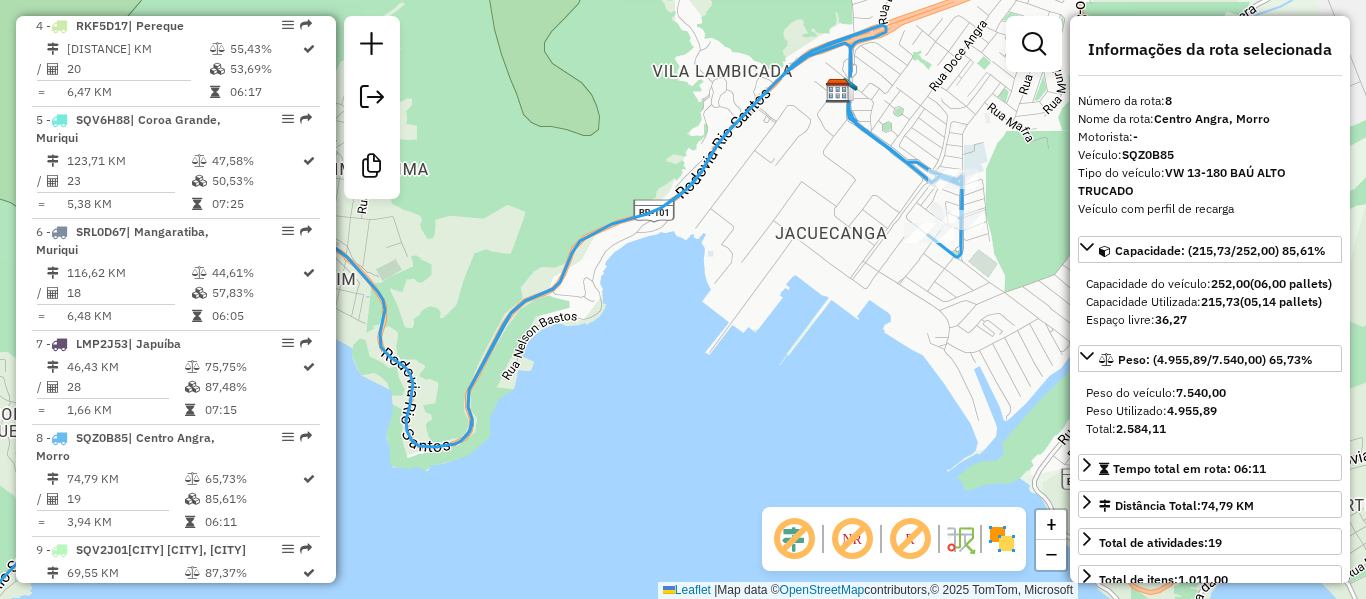 drag, startPoint x: 1365, startPoint y: 221, endPoint x: 971, endPoint y: 248, distance: 394.92404 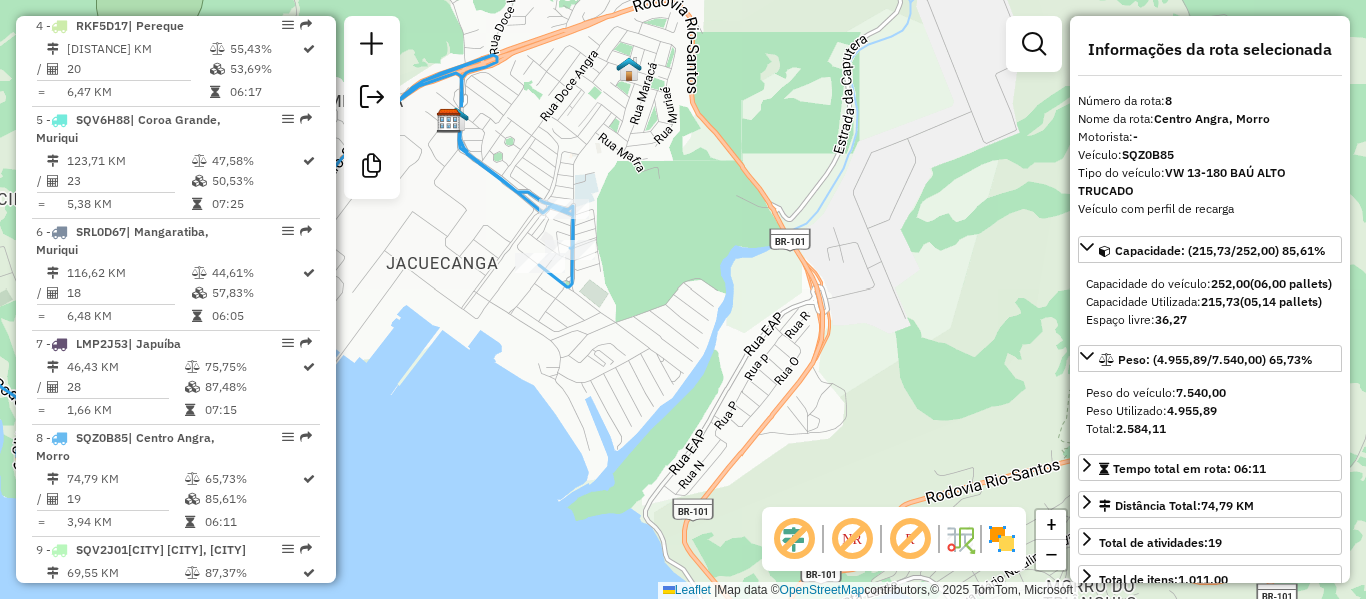 drag, startPoint x: 573, startPoint y: 483, endPoint x: 530, endPoint y: 532, distance: 65.192024 